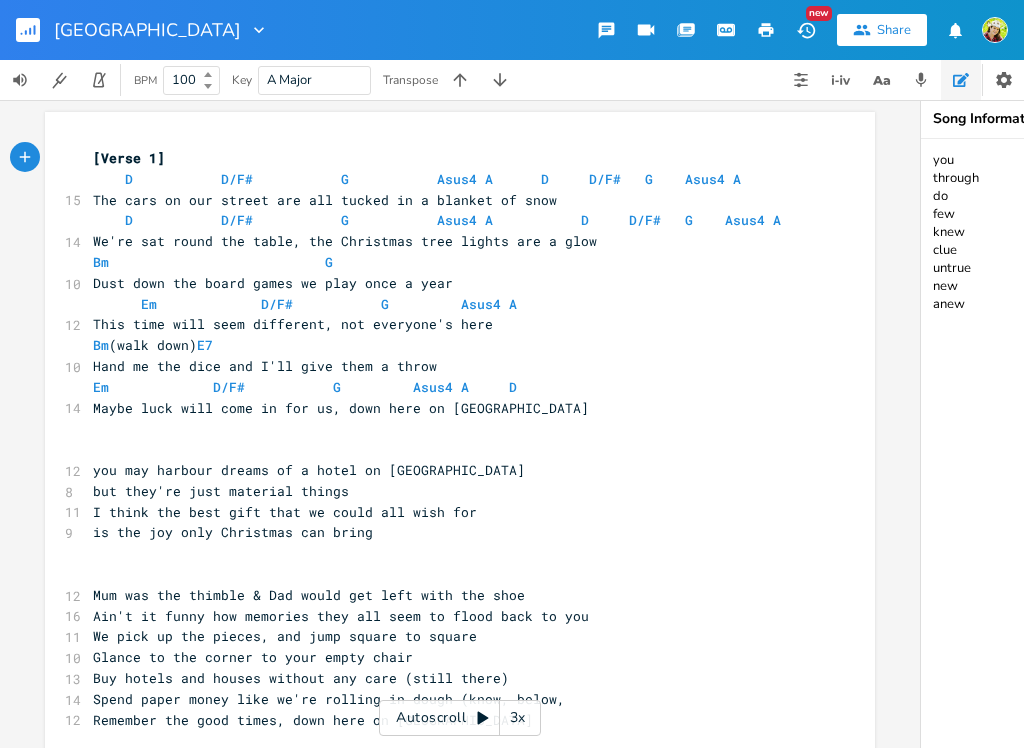 scroll, scrollTop: 0, scrollLeft: 0, axis: both 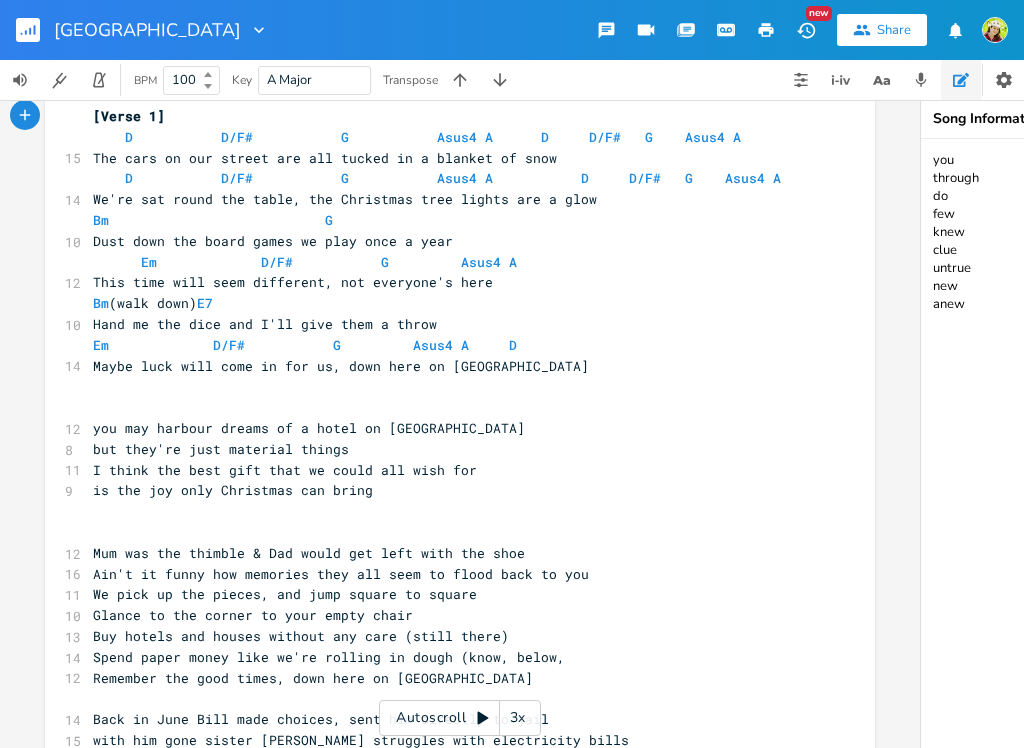 click on "3x" at bounding box center [518, 718] 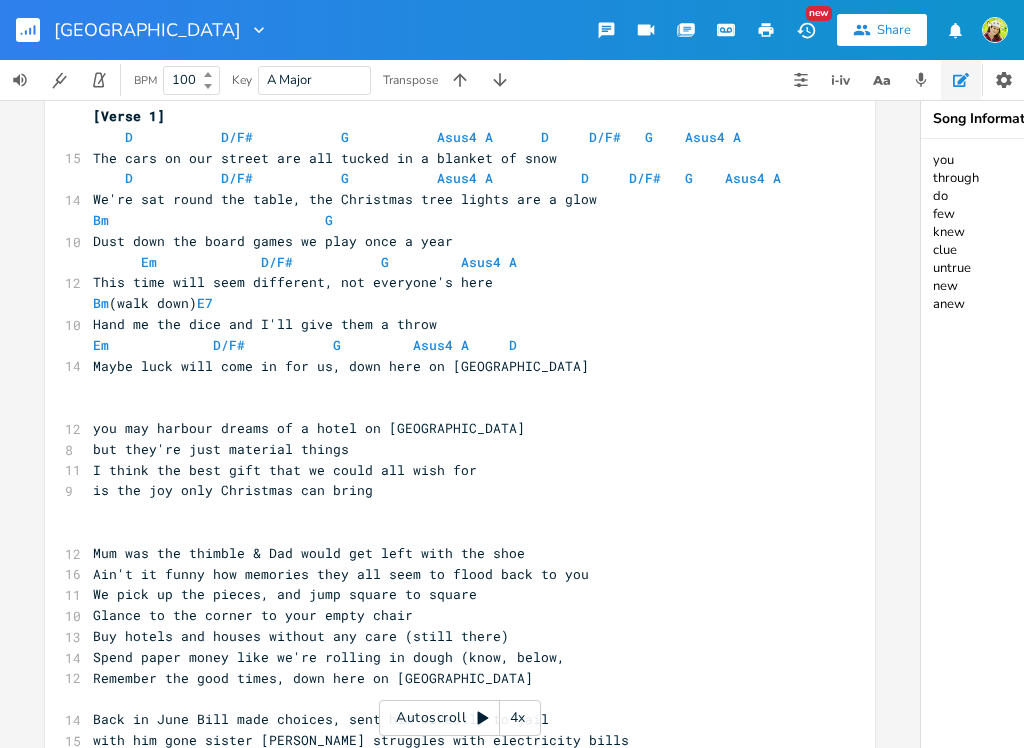 click on "4x" at bounding box center (518, 718) 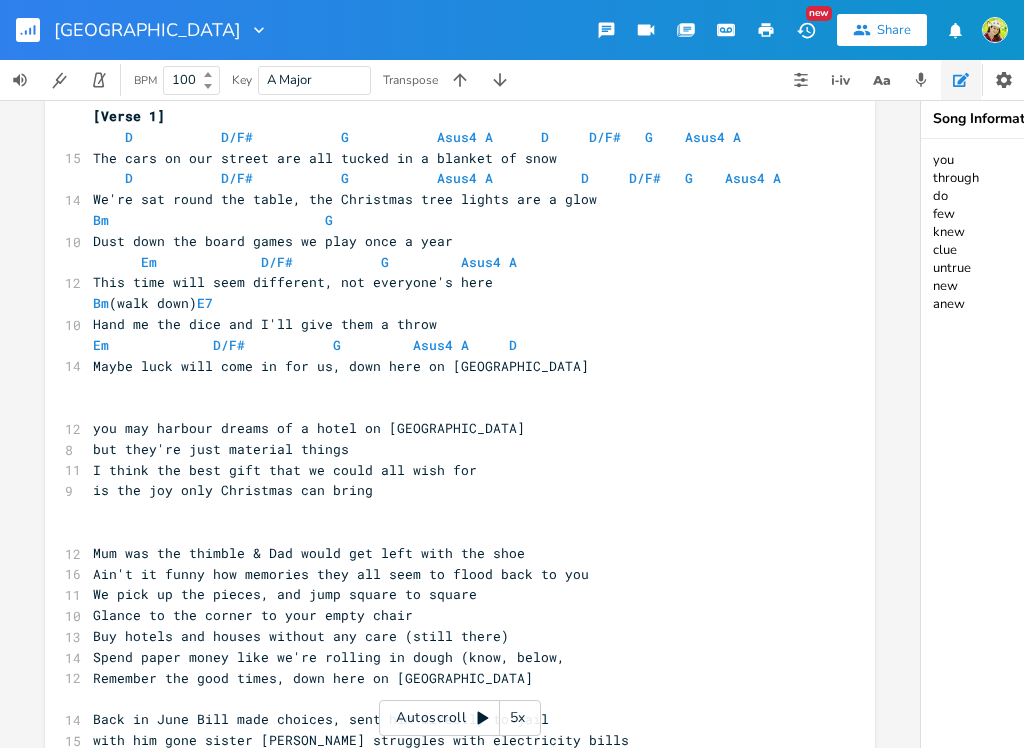 click on "5x" at bounding box center [518, 718] 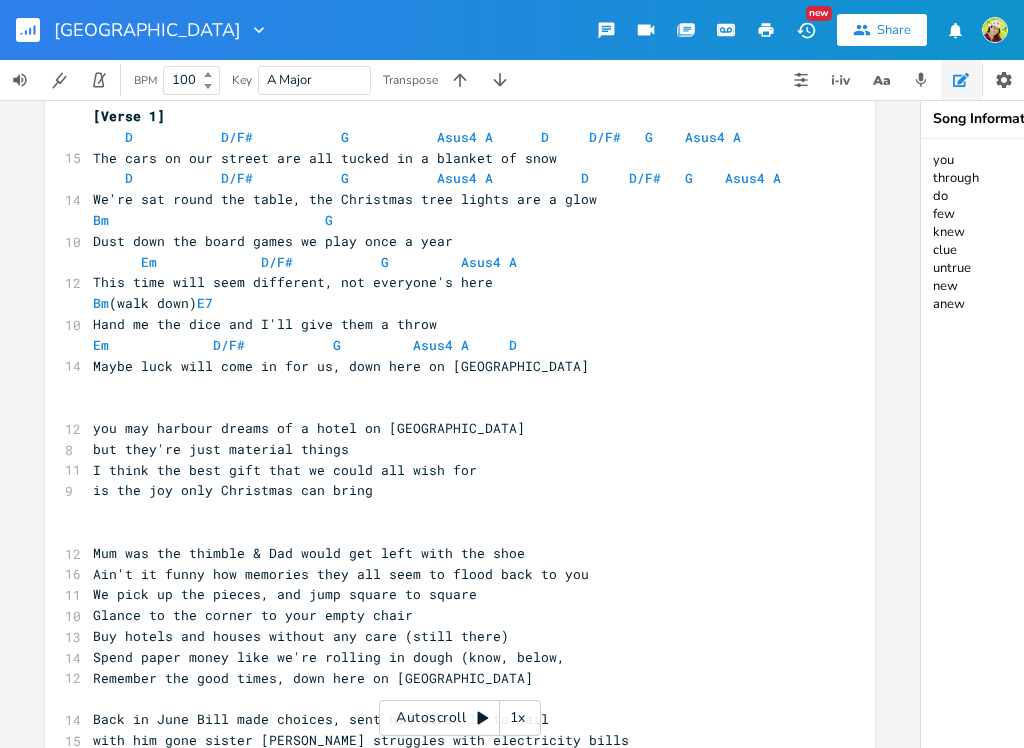 click on "1x" at bounding box center [518, 718] 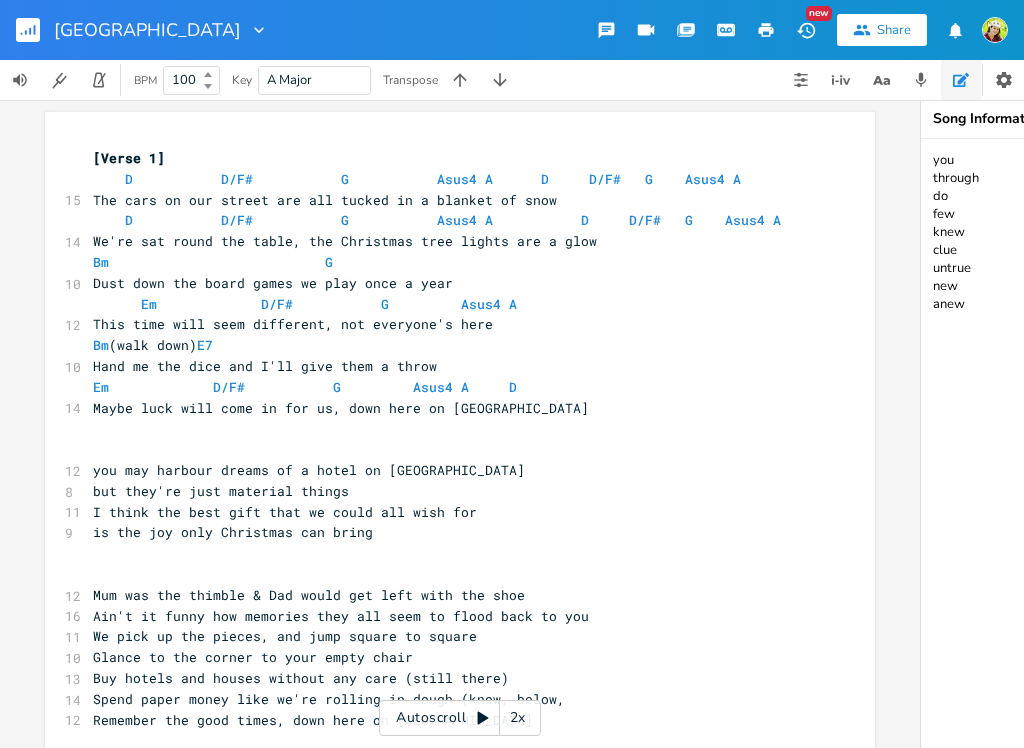 scroll, scrollTop: 0, scrollLeft: 0, axis: both 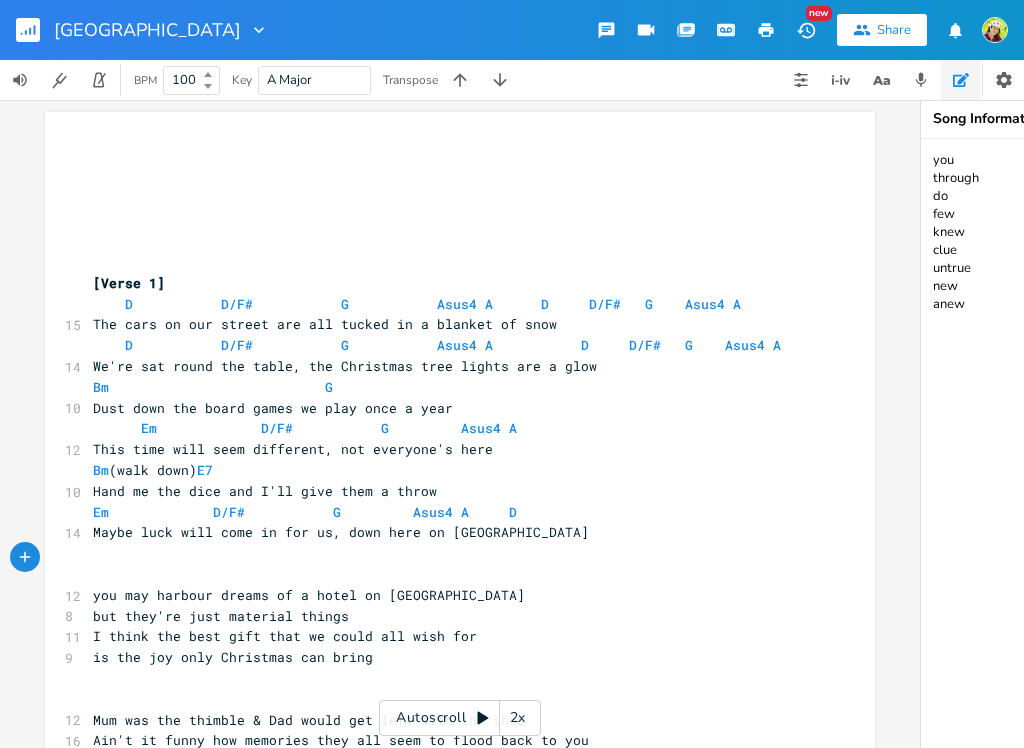 click 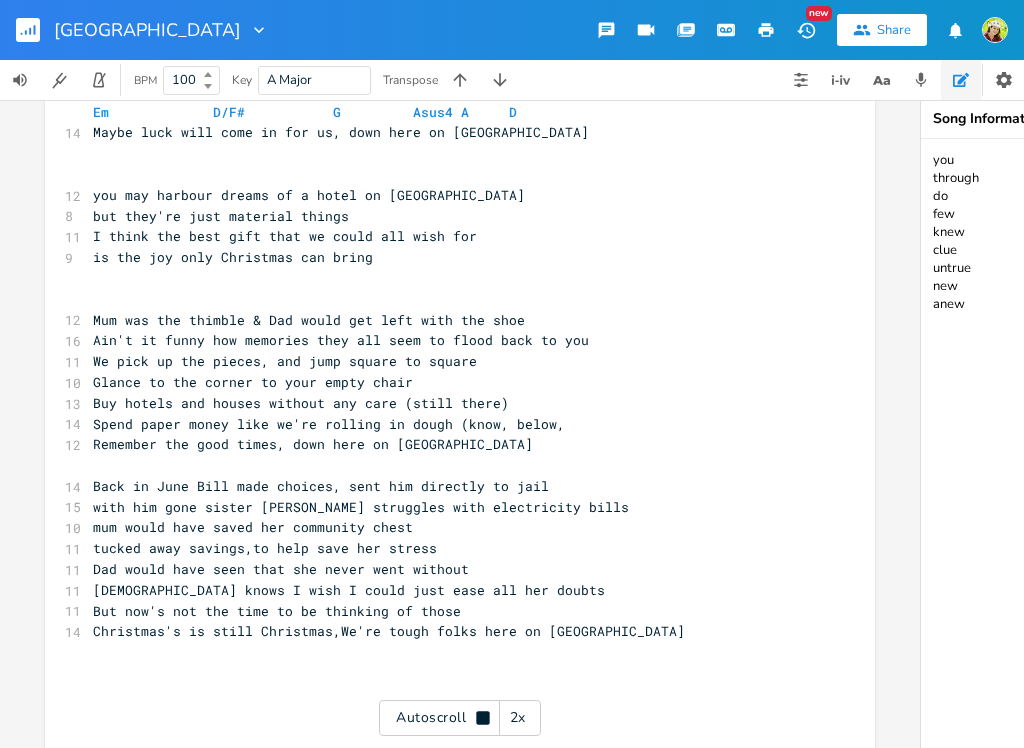click on "Autoscroll 2x" at bounding box center [460, 718] 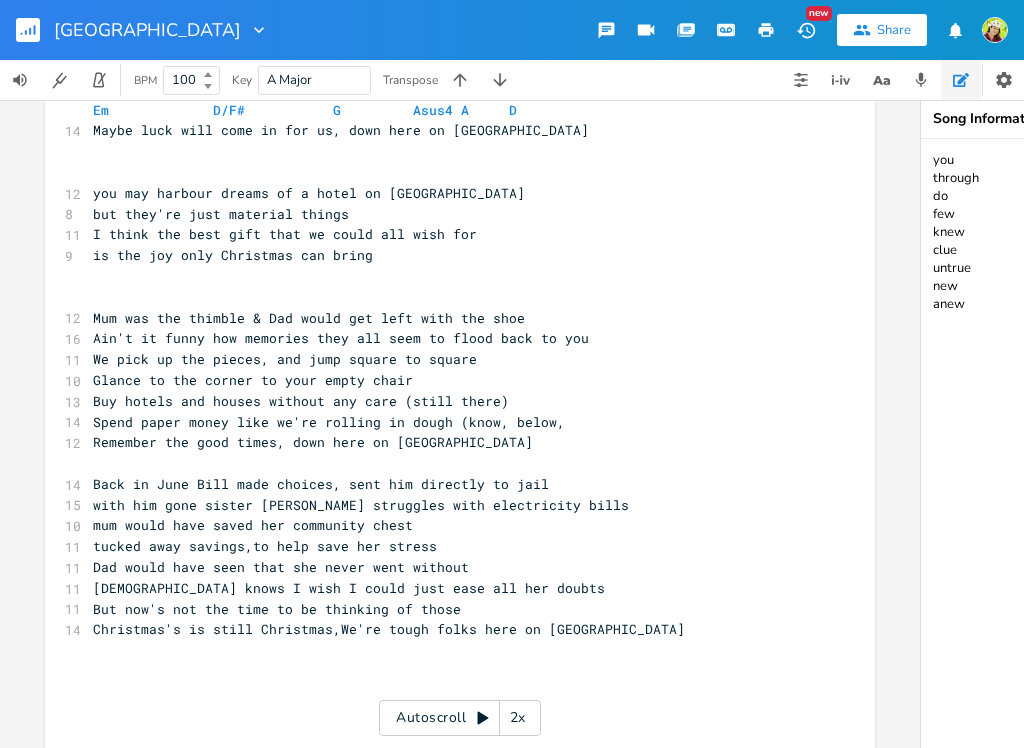 click 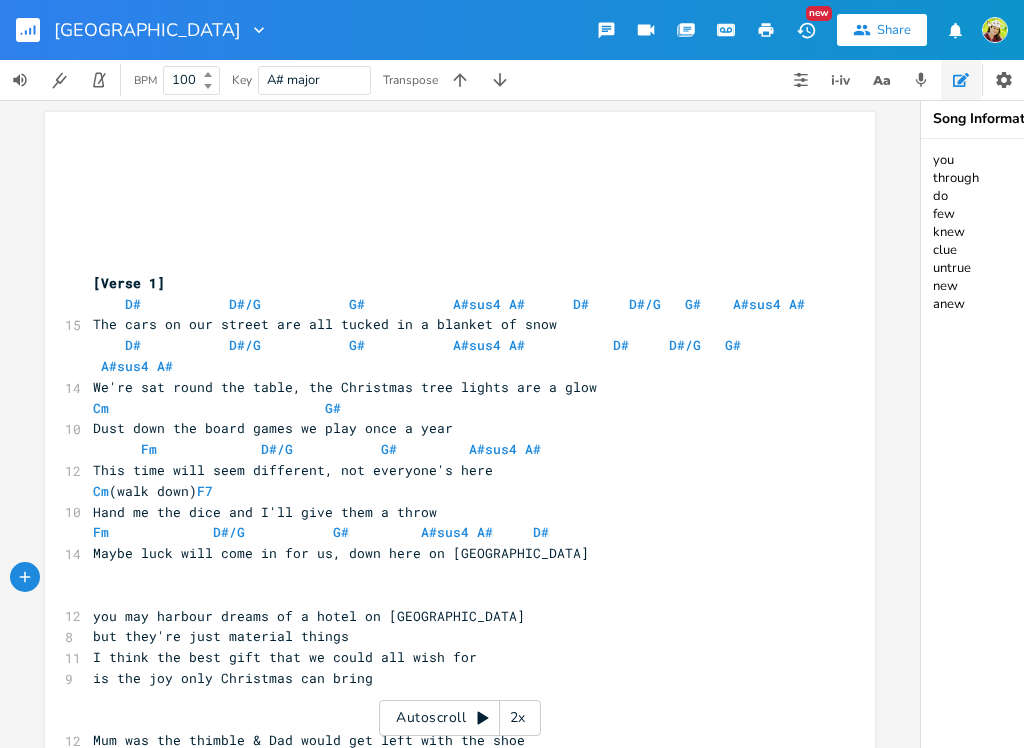 click 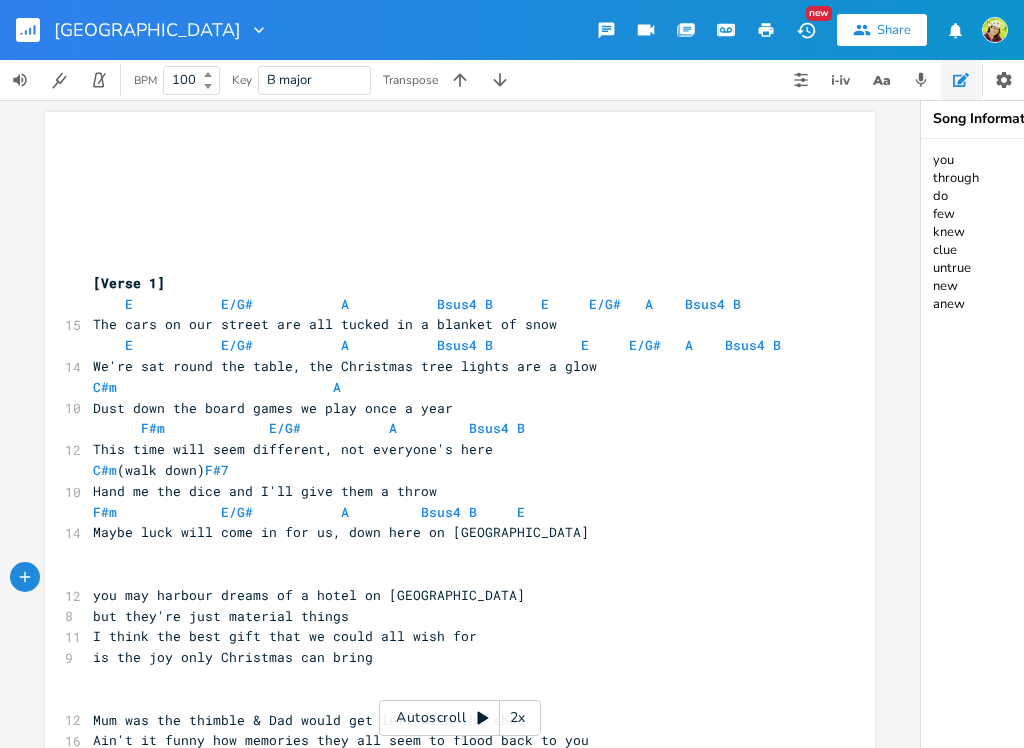 click 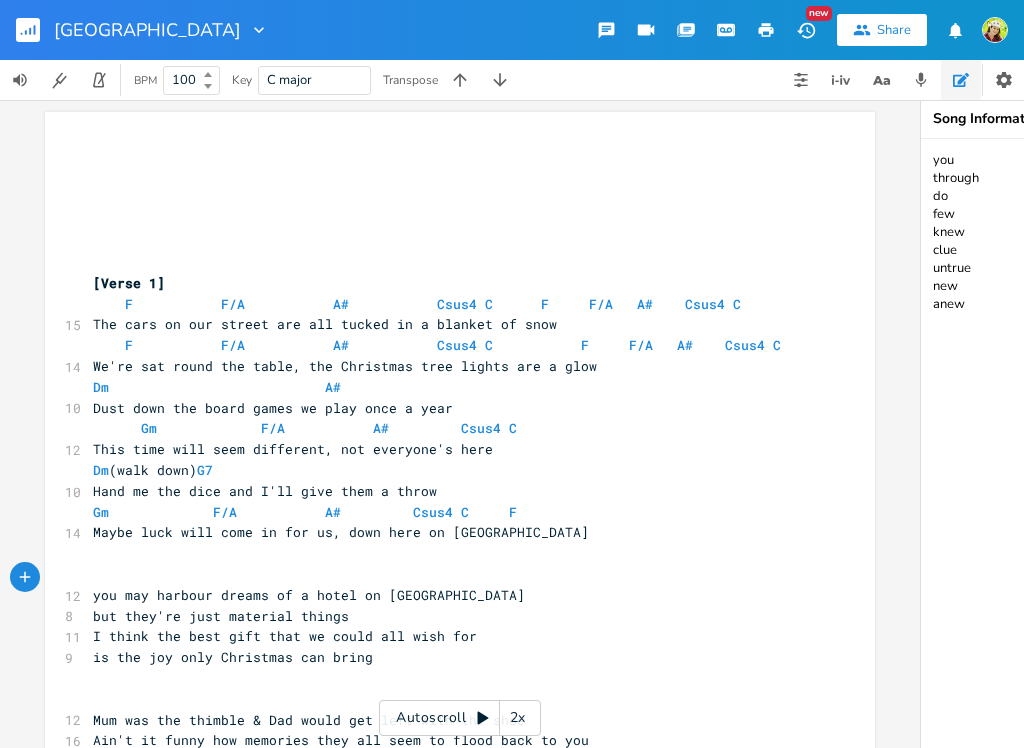 click 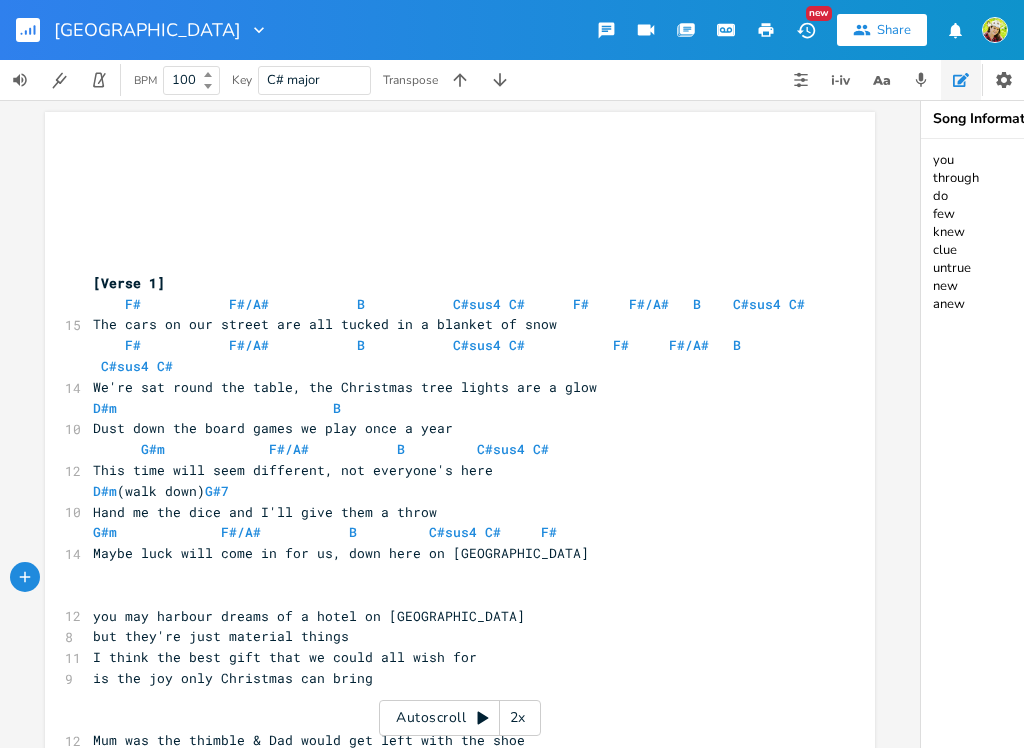 click at bounding box center (460, 80) 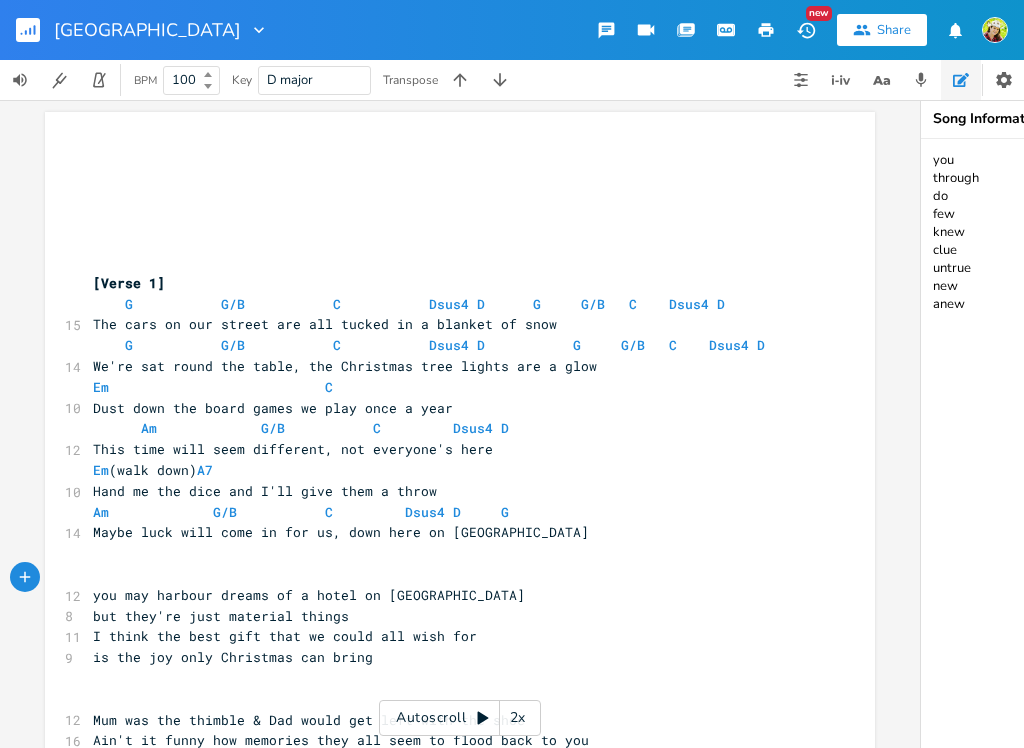 click at bounding box center (500, 80) 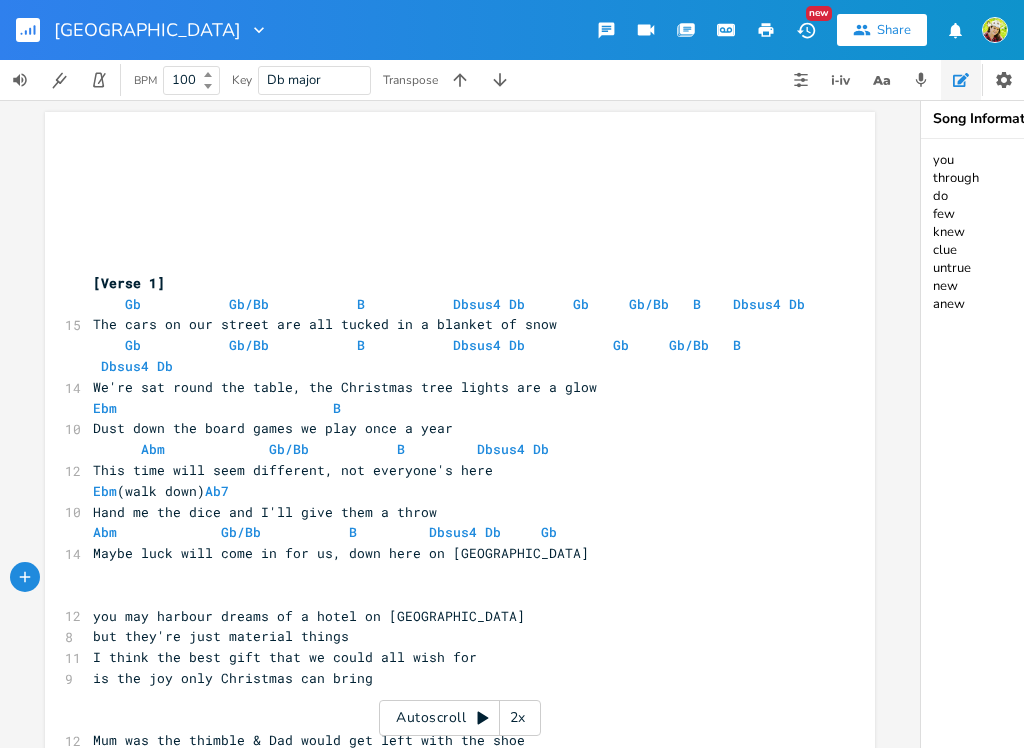 click at bounding box center (500, 80) 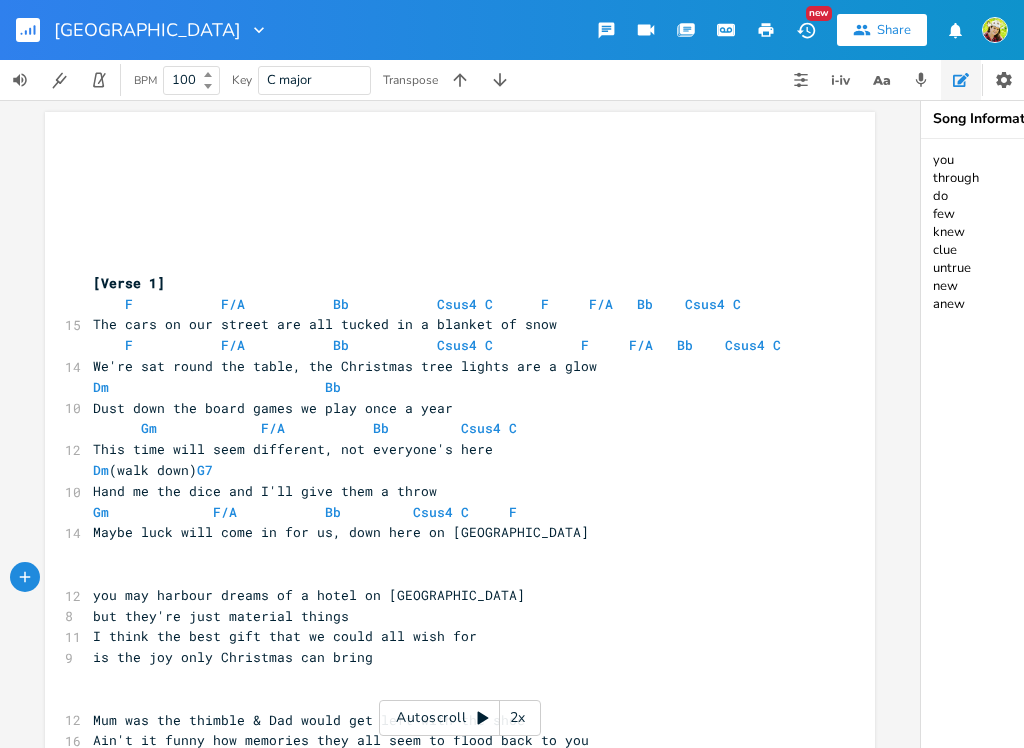 click at bounding box center [500, 80] 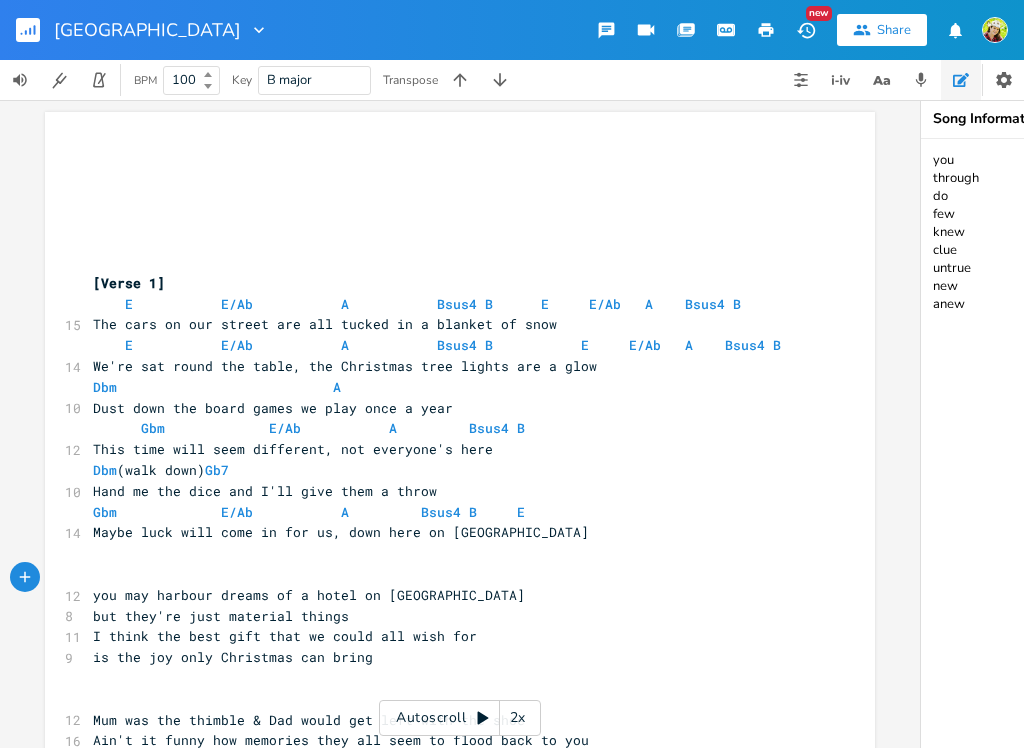 click at bounding box center [500, 80] 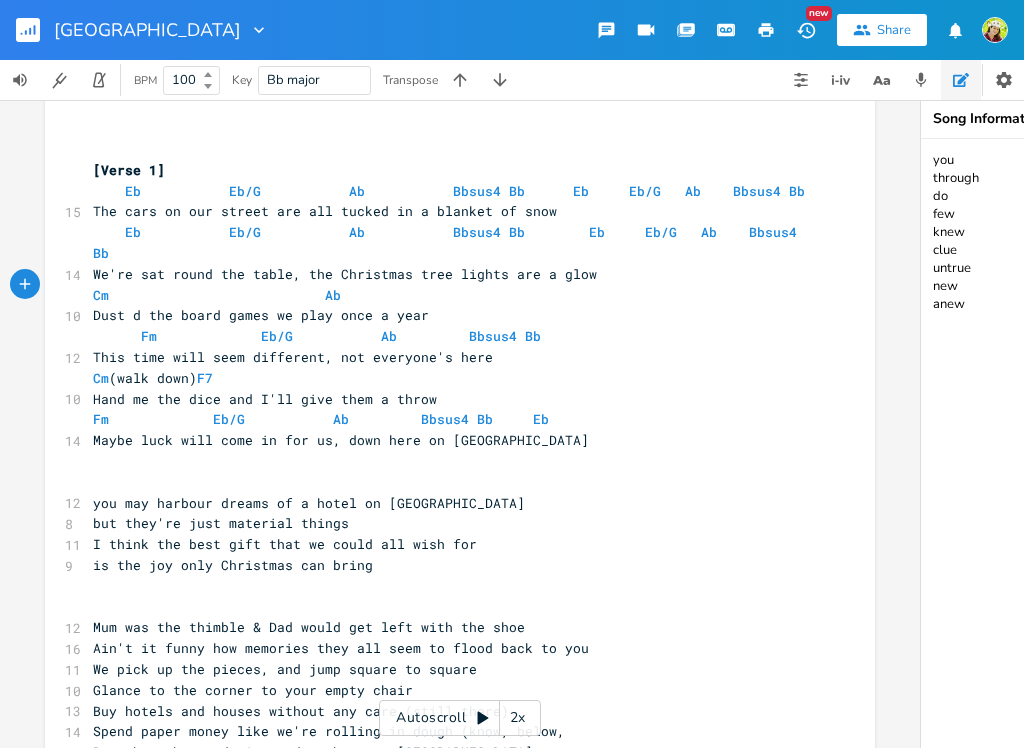 scroll, scrollTop: 131, scrollLeft: 0, axis: vertical 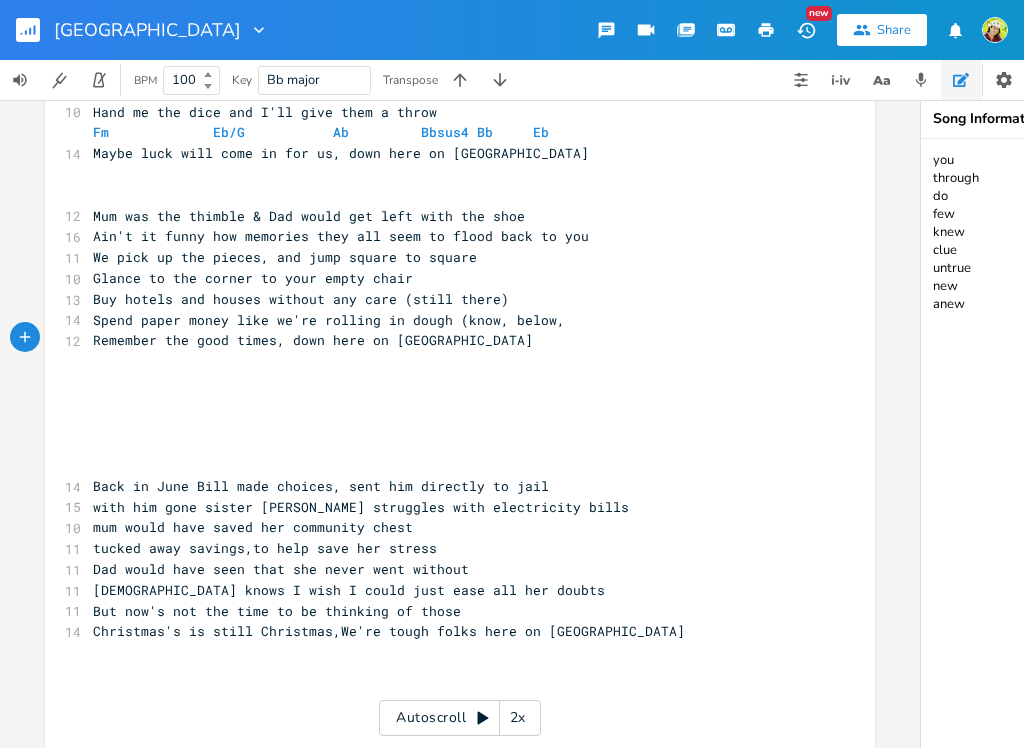 click on "xxxxxxxxxx ​ ​ ​ ​ ​ ​ [Verse 1]      Eb             Eb/G             Ab             Bbsus4   Bb        Eb       Eb/G     Ab      Bbsus4   Bb 15 The cars on our street are all tucked in a blanket of [PERSON_NAME]             Eb/G             Ab             Bbsus4   Bb          Eb       Eb/G     Ab      Bbsus4   Bb 14 We're sat round the table, the Christmas tree lights are a glow Cm                             Ab   14 Dust off (Take out, take down) the board games we play once a year        Fm               Eb/G             Ab           Bbsus4   Bb   12 This time will seem different, not everyone's here Cm            (walk down)               F7 10 Hand me the dice and I'll give them a throw Fm               Eb/G             Ab           Bbsus4   Bb       Eb 14 Maybe luck will come in for us, down here on [GEOGRAPHIC_DATA] ​ ​ 12 Mum was the thimble & Dad would get left with the shoe 16 11" at bounding box center [460, 253] 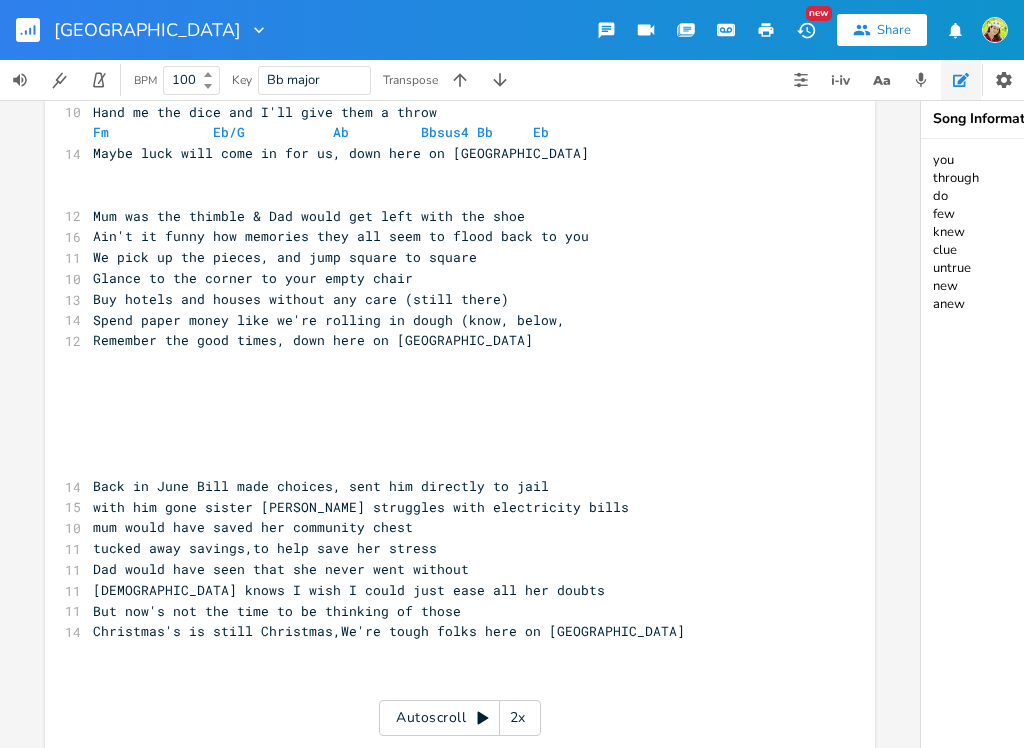 click on "xxxxxxxxxx ​ ​ ​ ​ ​ ​ [Verse 1]      Eb             Eb/G             Ab             Bbsus4   Bb        Eb       Eb/G     Ab      Bbsus4   Bb 15 The cars on our street are all tucked in a blanket of [PERSON_NAME]             Eb/G             Ab             Bbsus4   Bb          Eb       Eb/G     Ab      Bbsus4   Bb 14 We're sat round the table, the Christmas tree lights are a glow Cm                             Ab   14 Dust off (Take out, take down) the board games we play once a year        Fm               Eb/G             Ab           Bbsus4   Bb   12 This time will seem different, not everyone's here Cm            (walk down)               F7 10 Hand me the dice and I'll give them a throw Fm               Eb/G             Ab           Bbsus4   Bb       Eb 14 Maybe luck will come in for us, down here on [GEOGRAPHIC_DATA] ​ ​ 12 Mum was the thimble & Dad would get left with the shoe 16 11" at bounding box center (460, 253) 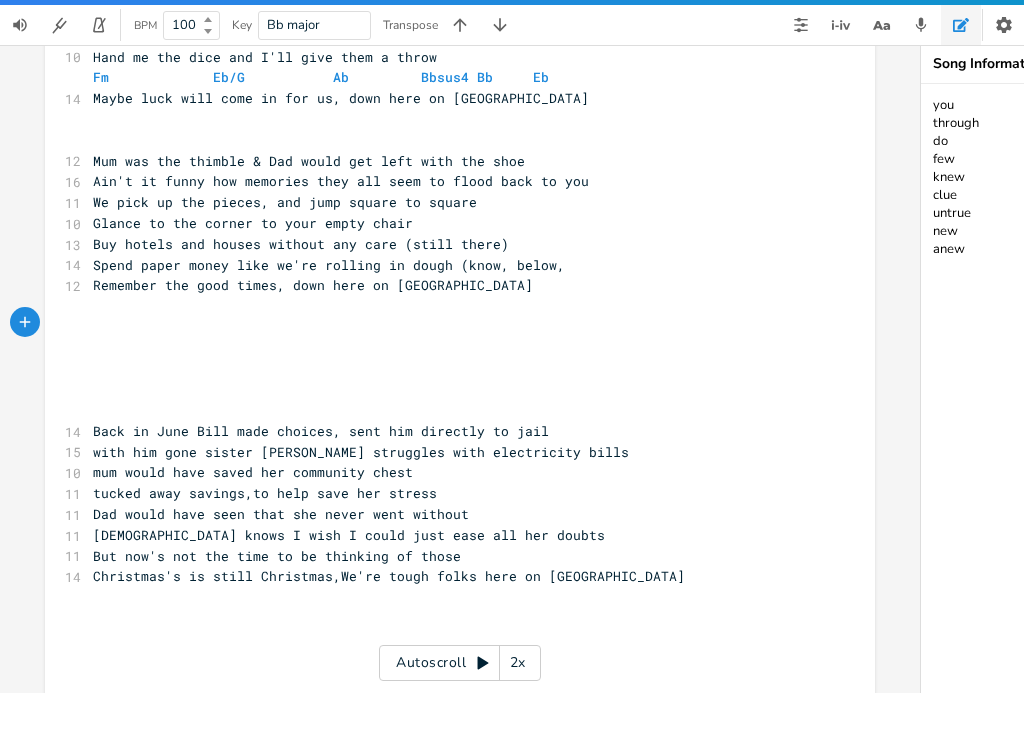 click on "​" at bounding box center (450, 424) 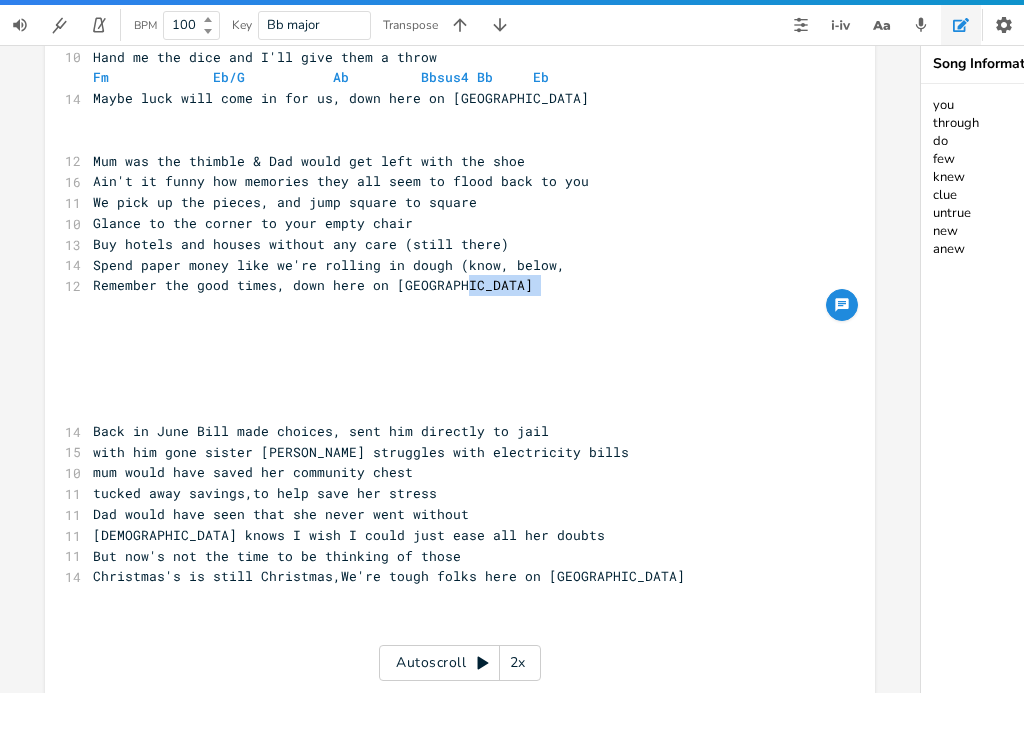 click on "​" at bounding box center (450, 424) 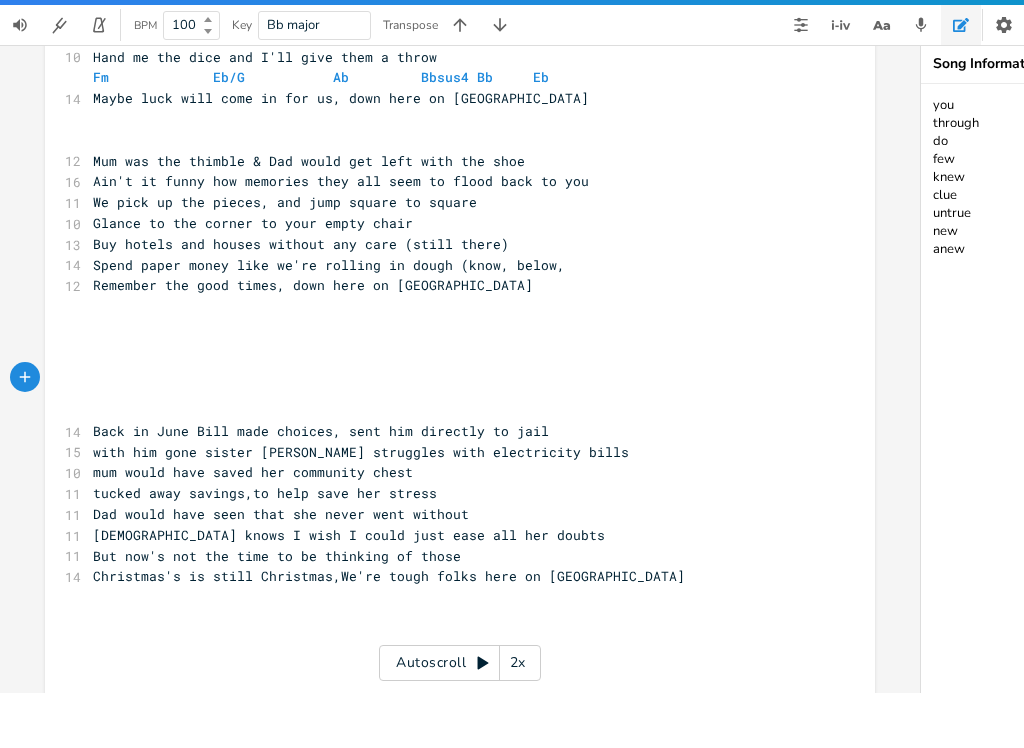 click on "xxxxxxxxxx ​ ​ ​ ​ ​ ​ [Verse 1]      Eb             Eb/G             Ab             Bbsus4   Bb        Eb       Eb/G     Ab      Bbsus4   Bb 15 The cars on our street are all tucked in a blanket of [PERSON_NAME]             Eb/G             Ab             Bbsus4   Bb          Eb       Eb/G     Ab      Bbsus4   Bb 14 We're sat round the table, the Christmas tree lights are a glow Cm                             Ab   14 Dust off (Take out, take down) the board games we play once a year        Fm               Eb/G             Ab           Bbsus4   Bb   12 This time will seem different, not everyone's here Cm            (walk down)               F7 10 Hand me the dice and I'll give them a throw Fm               Eb/G             Ab           Bbsus4   Bb       Eb 14 Maybe luck will come in for us, down here on [GEOGRAPHIC_DATA] ​ ​ 12 Mum was the thimble & Dad would get left with the shoe 16 11" at bounding box center (460, 253) 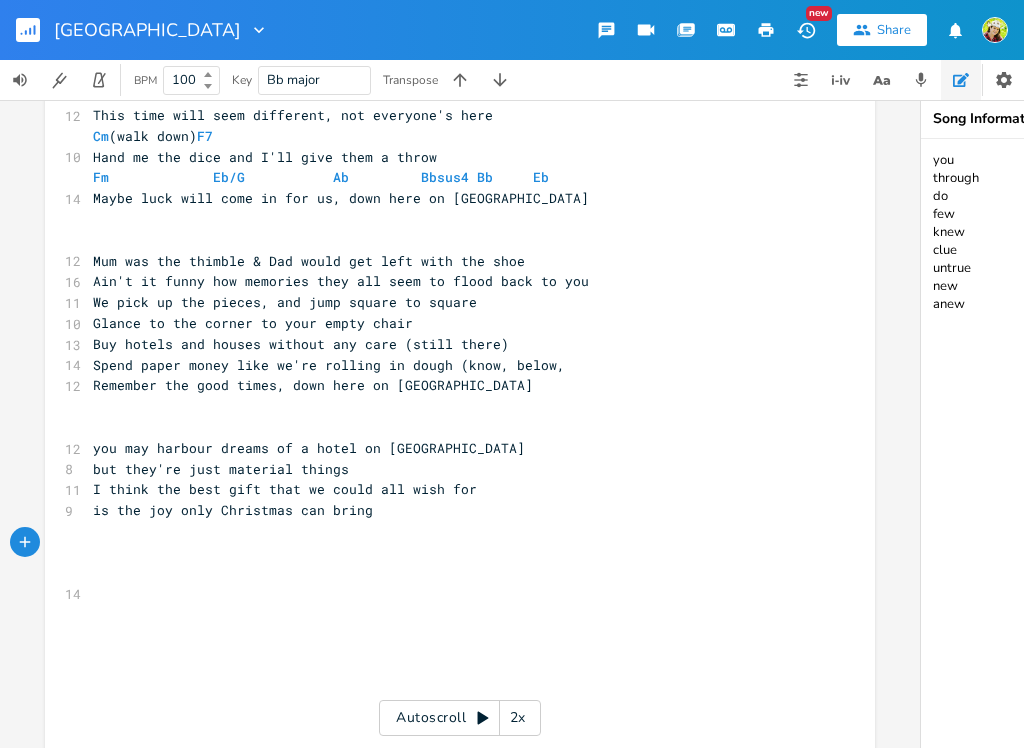 scroll, scrollTop: 320, scrollLeft: 0, axis: vertical 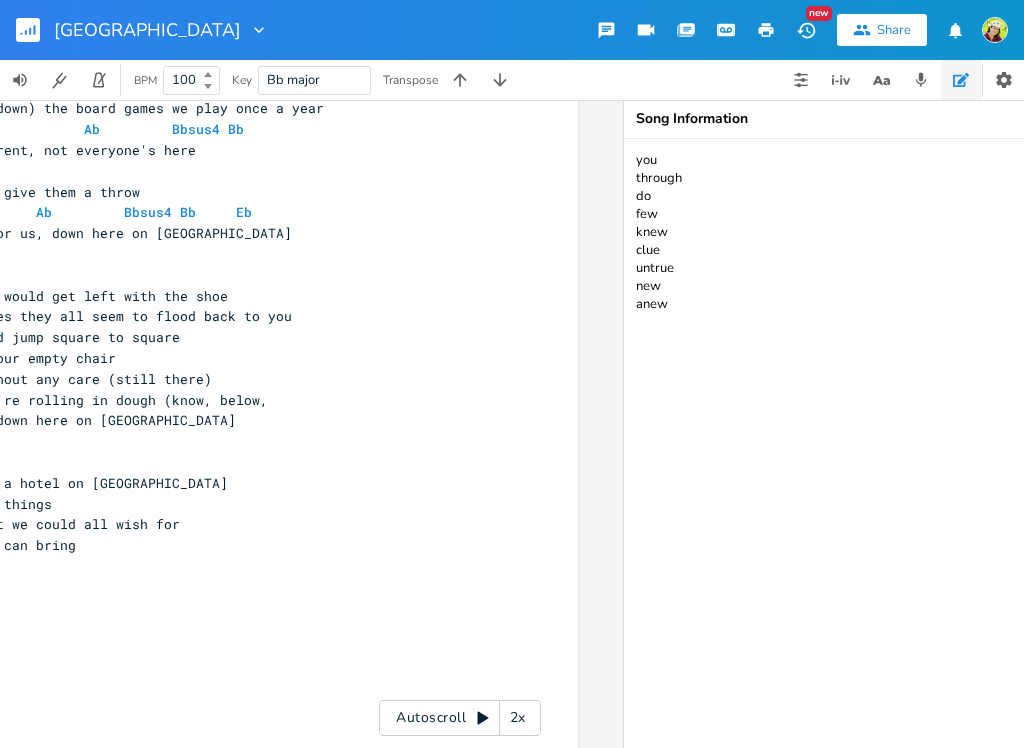 click on "you
through
do
few
knew
clue
untrue
new
anew" at bounding box center [824, 443] 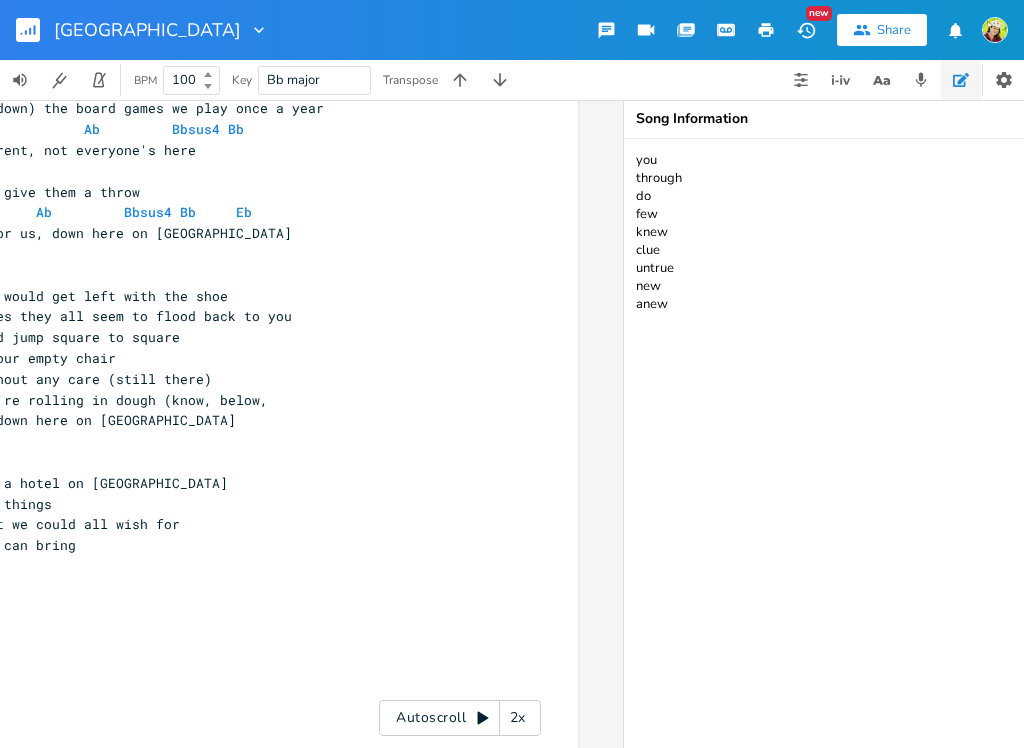 click on "you
through
do
few
knew
clue
untrue
new
anew" at bounding box center [824, 443] 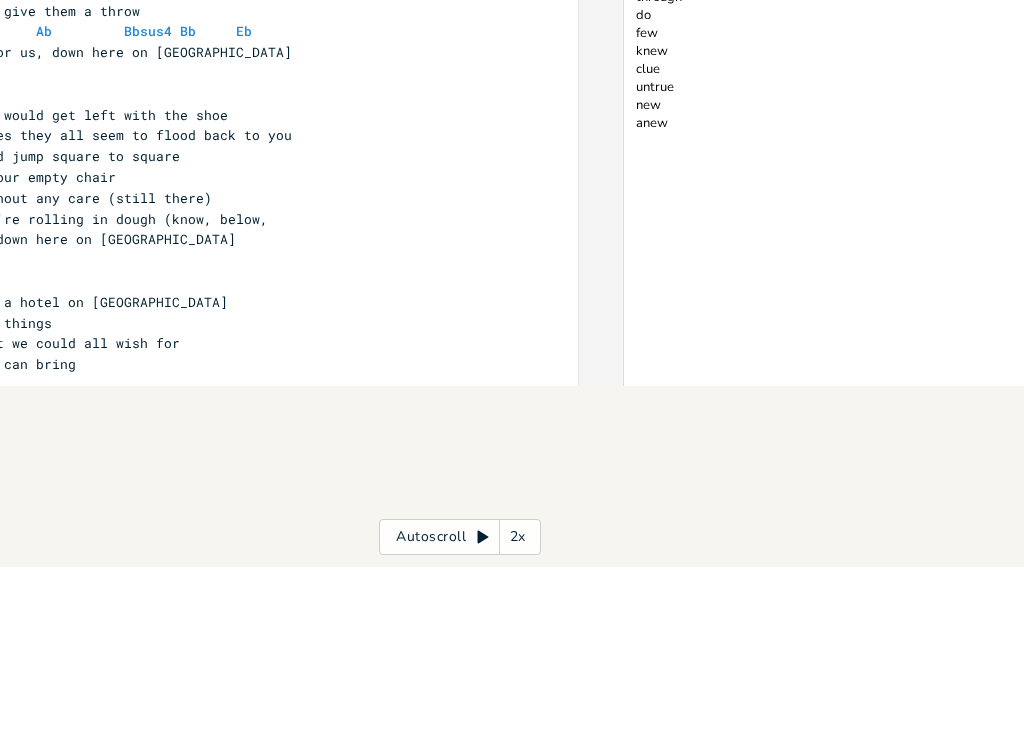 click on "you
through
do
few
knew
clue
untrue
new
anew" at bounding box center (824, 353) 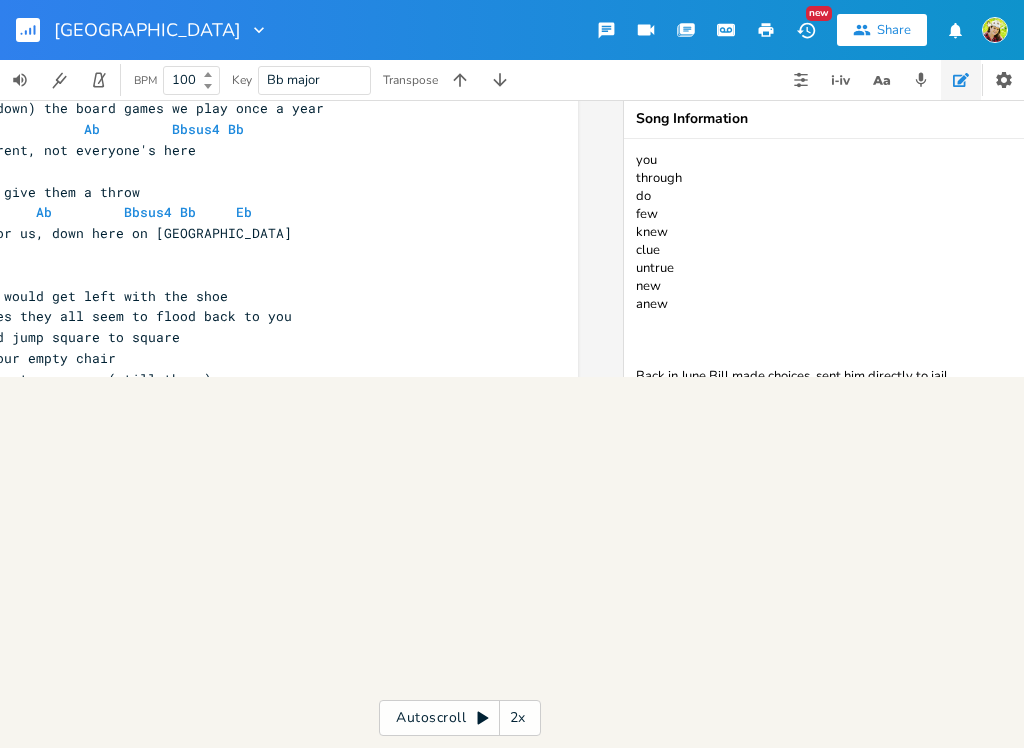 type on "you
through
do
few
knew
clue
untrue
new
anew
Back in June Bill made choices, sent him directly to jail
with him gone sister [PERSON_NAME] struggles with electricity bills
mum would have saved her community chest
tucked away savings,to help save her stress
Dad would have seen that she never went without
God knows I wish I could just ease all her doubts
But now's not the time to be thinking of those
Christmas's is still Christmas,We're tough folks here on [GEOGRAPHIC_DATA]" 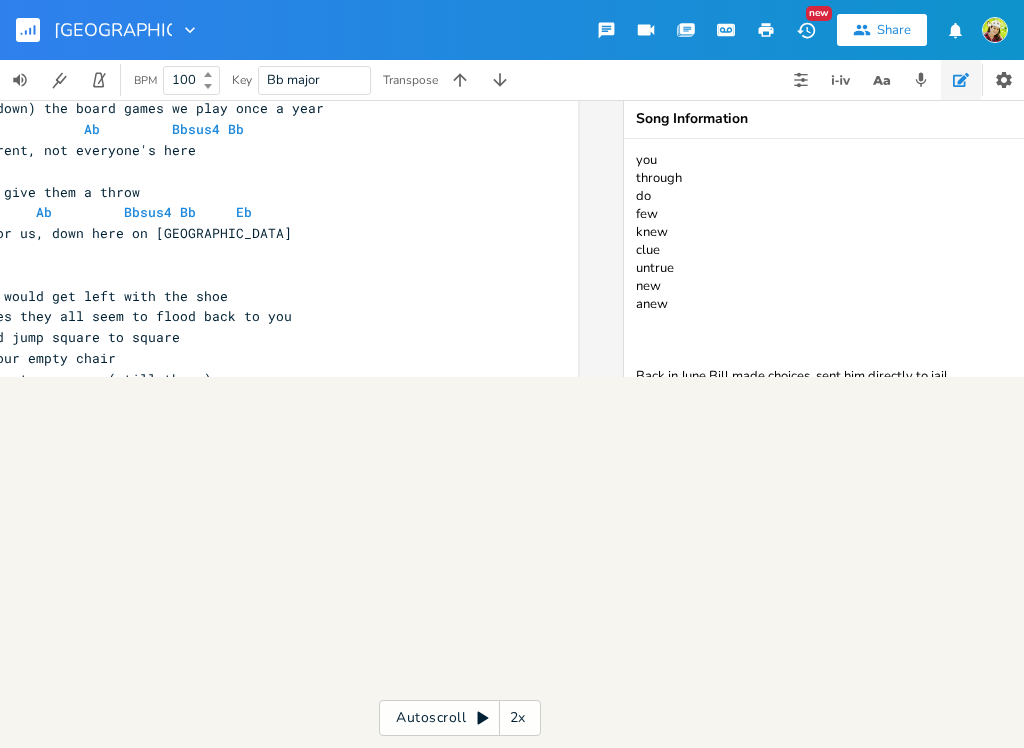 click at bounding box center [36, 30] 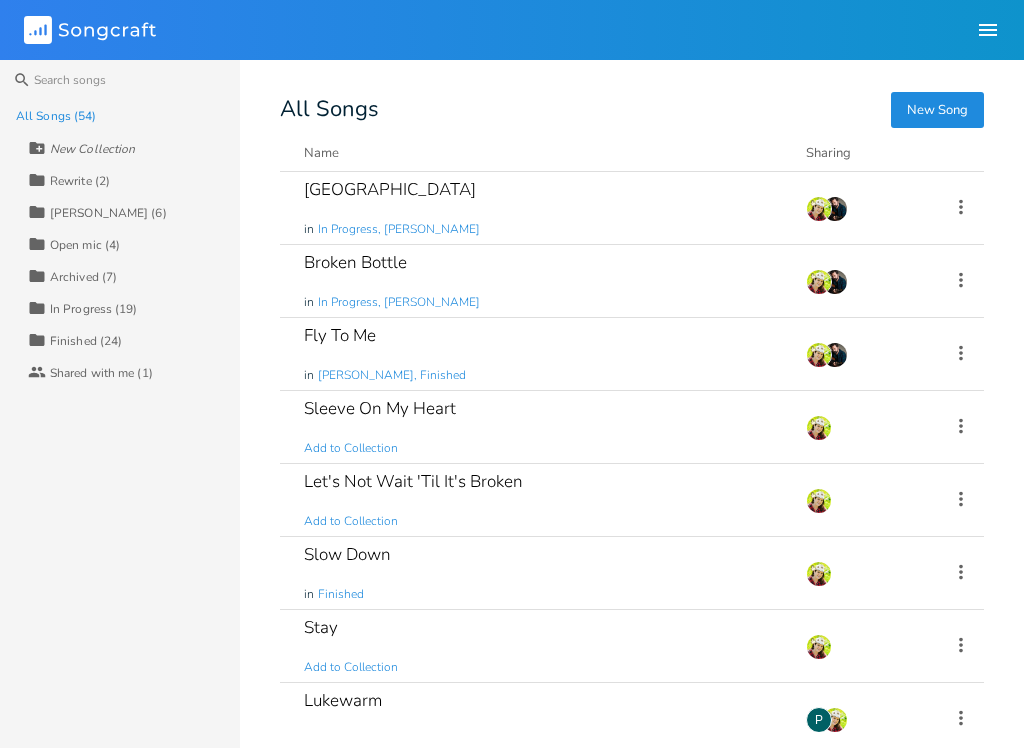 click on "[GEOGRAPHIC_DATA]" at bounding box center [390, 189] 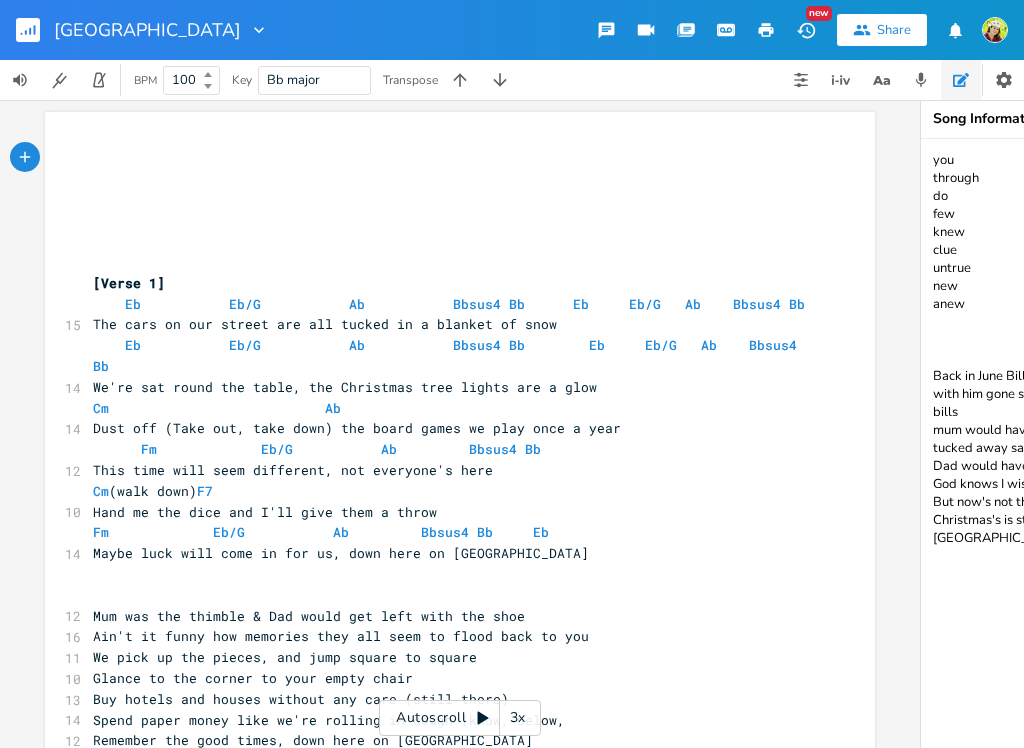 click 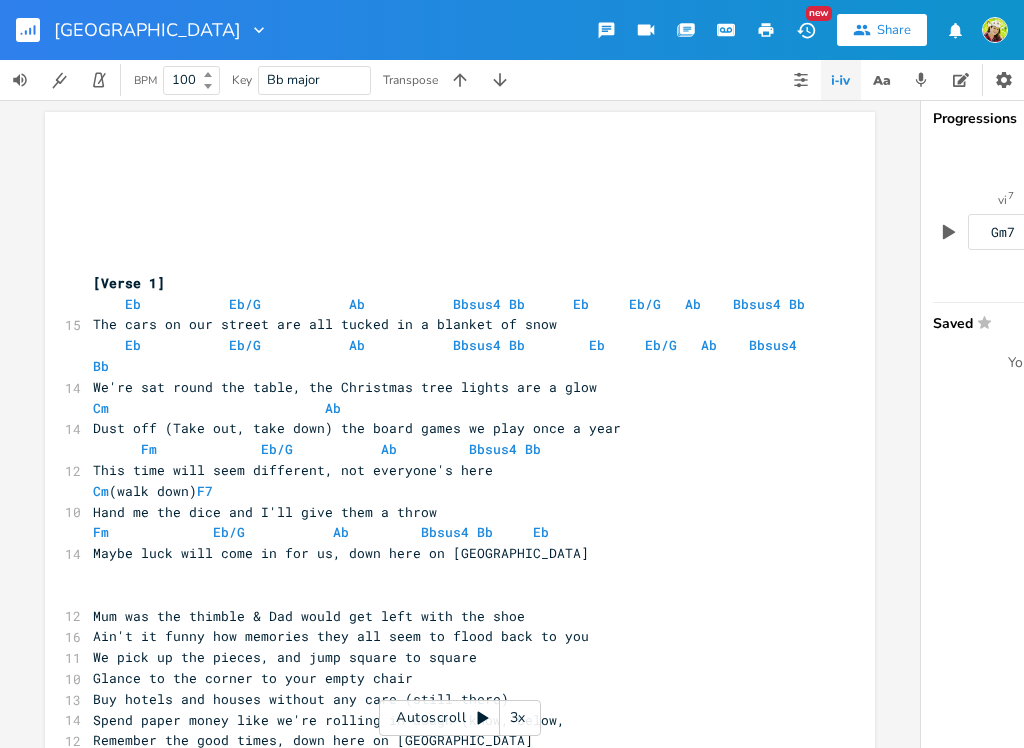 click at bounding box center (801, 80) 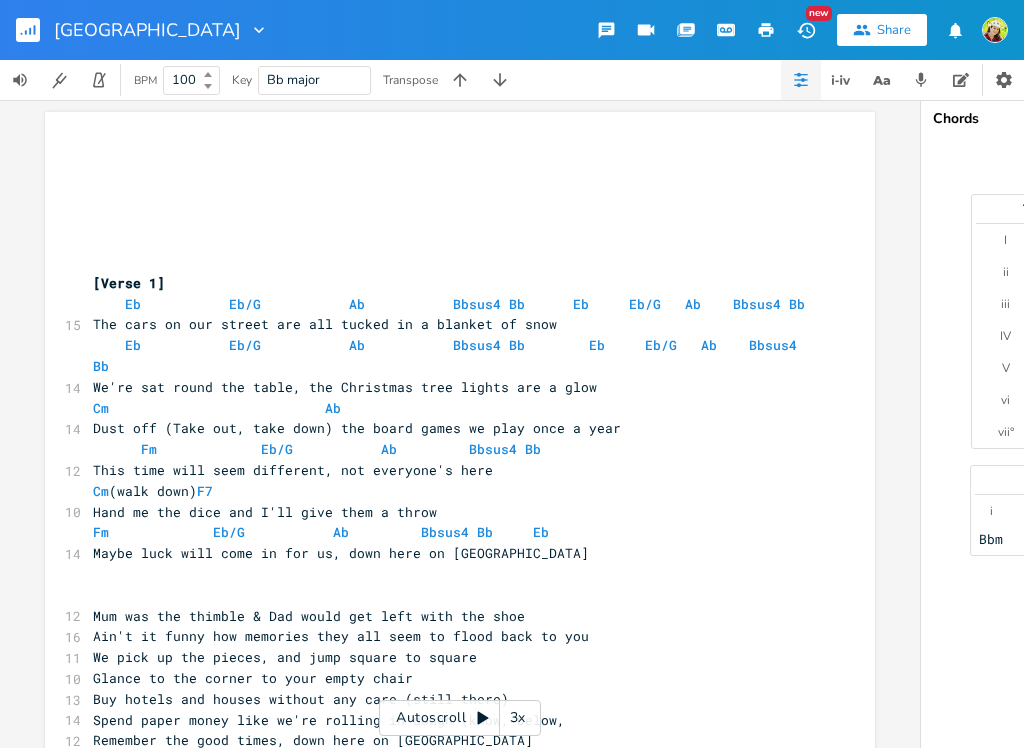 click at bounding box center (801, 80) 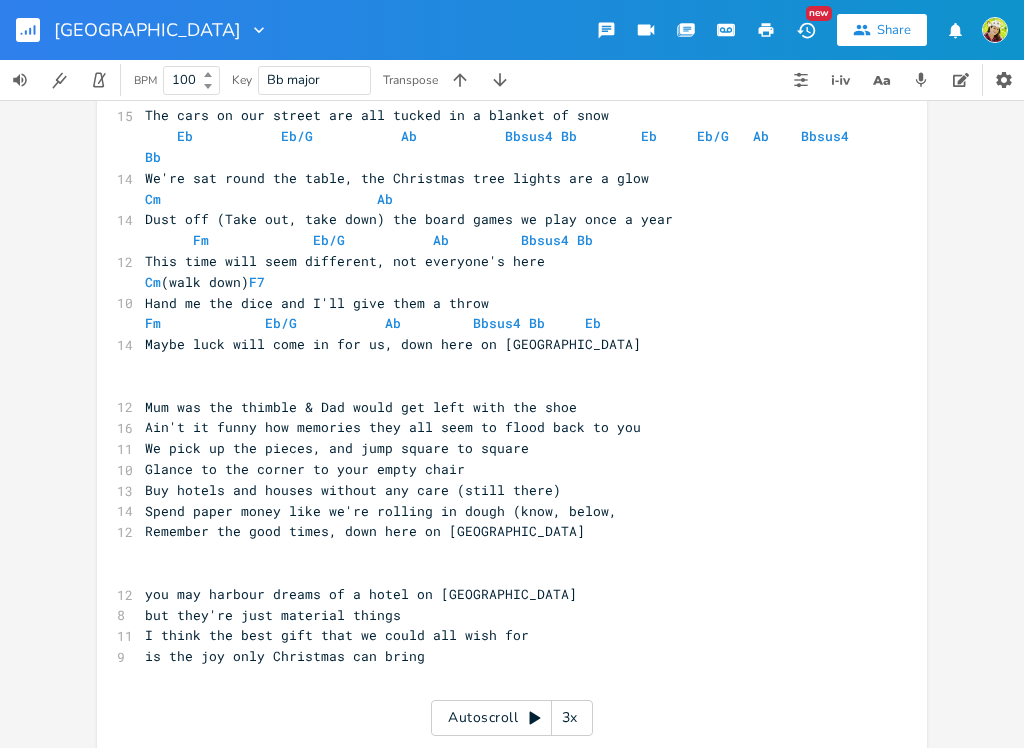 scroll, scrollTop: 212, scrollLeft: 0, axis: vertical 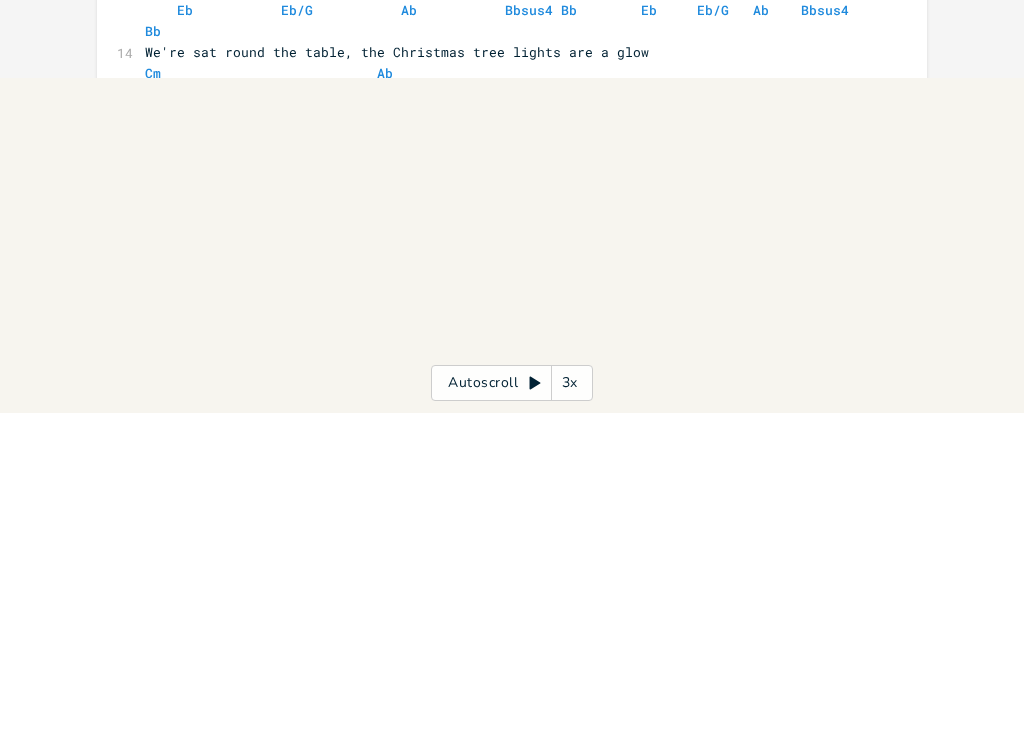 click on "[GEOGRAPHIC_DATA] New Share BPM 100 Key Bb major Transpose xxxxxxxxxx ​ ​ ​ ​ ​ ​ [Verse 1]      Eb             Eb/G             Ab             Bbsus4   Bb        Eb       Eb/G     Ab      Bbsus4   Bb 15 The cars on our street are all tucked in a blanket of [PERSON_NAME]             Eb/G             Ab             Bbsus4   Bb          Eb       Eb/G     Ab      Bbsus4   Bb 14 We're sat round the table, the Christmas tree lights are a glow Cm                             Ab   14 Dust off (Take out, take down) the board games we play once a year        Fm               Eb/G             Ab           Bbsus4   Bb   12 This time will seem different, not everyone's here Cm            (walk down)               F7 10 Hand me the dice and I'll give them a throw Fm               Eb/G             Ab           Bbsus4   Bb       Eb 14 Maybe luck will come in for us, down here on [GEOGRAPHIC_DATA] ​ ​ 12 16 11" at bounding box center [512, 374] 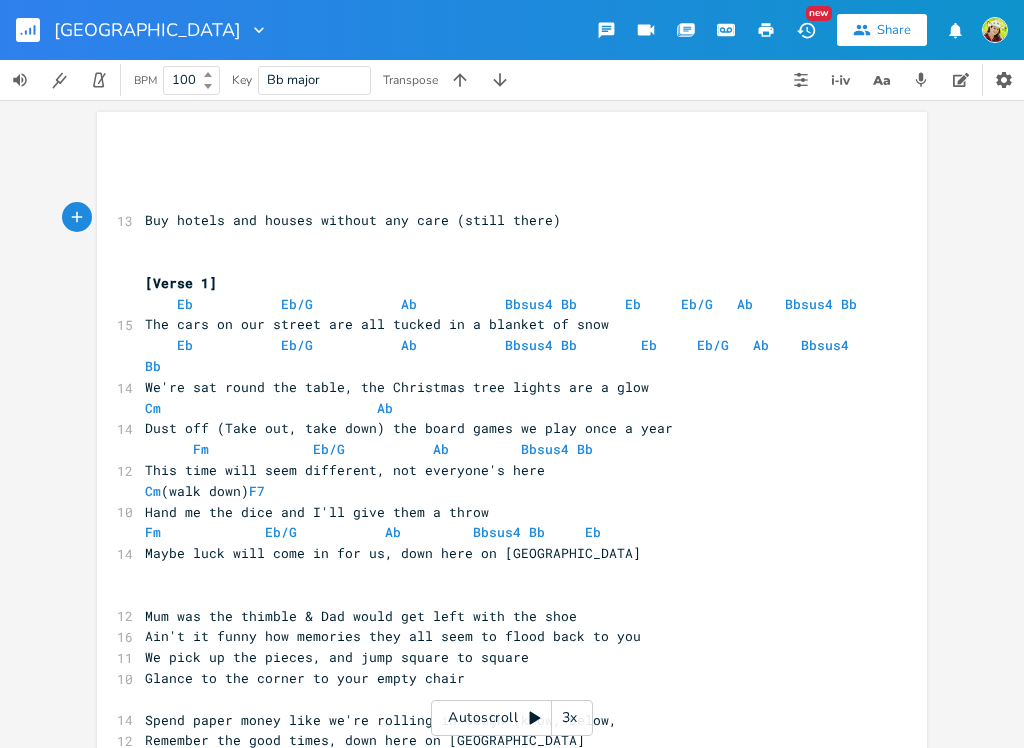 click 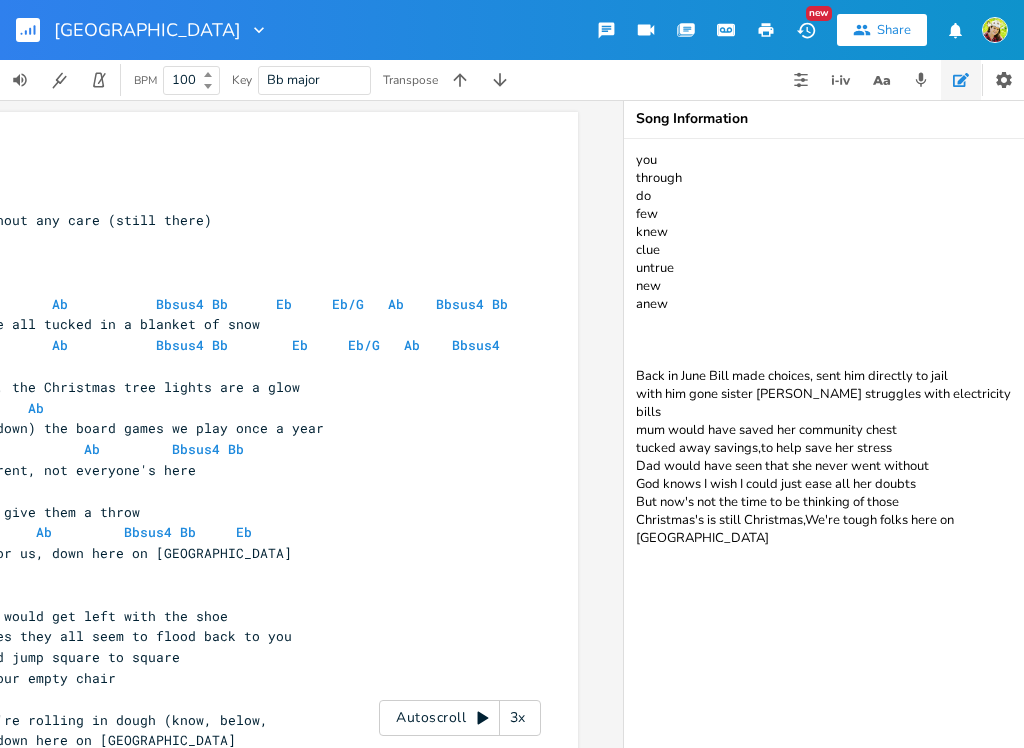 scroll, scrollTop: 0, scrollLeft: 297, axis: horizontal 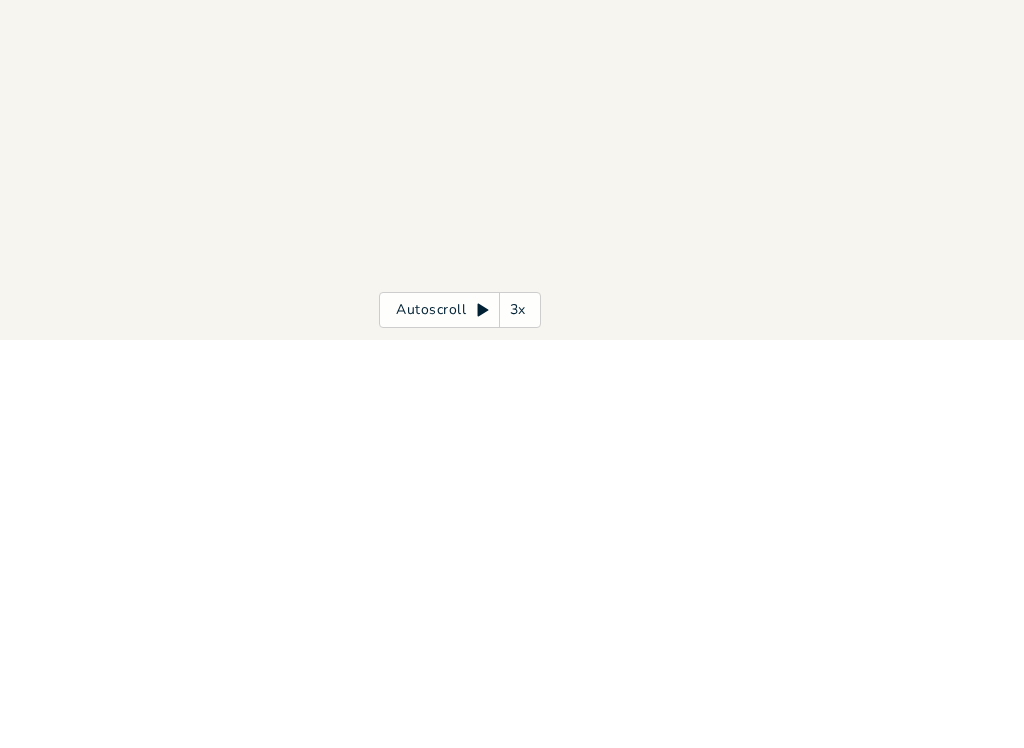 type on "you
through
do
few
knew
clue
untrue
new
anew
Back in June Bill made choices, sent him directly to jail
with him gone sister [PERSON_NAME] struggles with electricity bills
mum would have saved her community chest
tucked away savings,to help save her stress
Dad would have seen that she never went without
God knows I wish I could just ease all her doubts
But now's not the time to be thinking of those
Christmas's is still Christmas,We're tough folks here on [GEOGRAPHIC_DATA]" 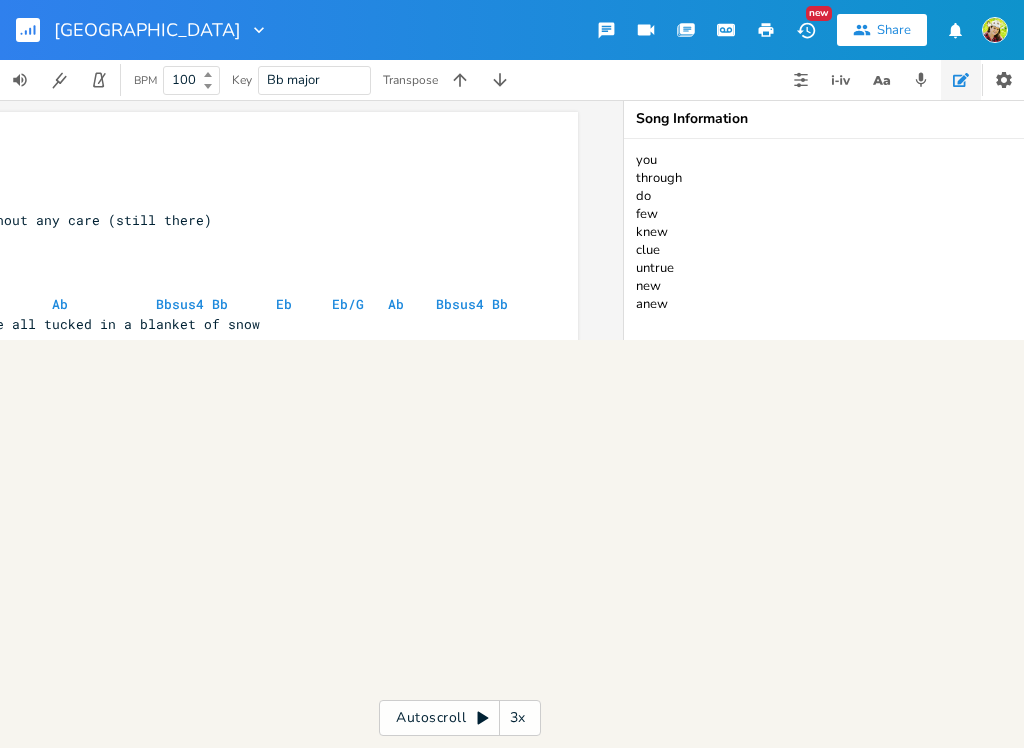 scroll, scrollTop: 14, scrollLeft: 0, axis: vertical 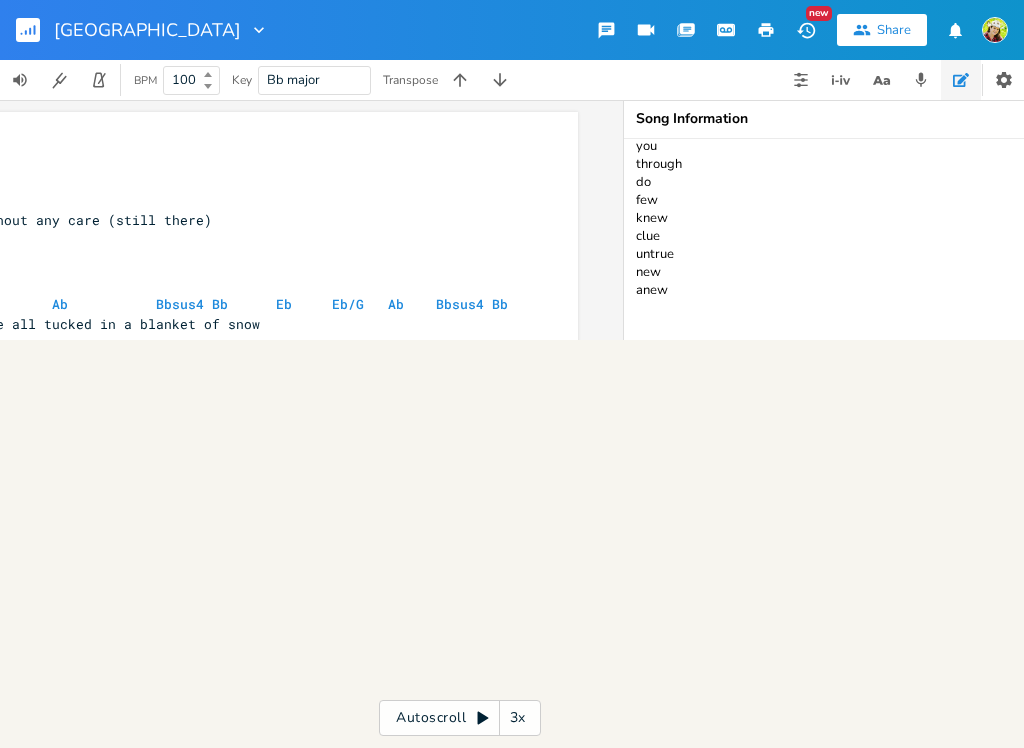 click 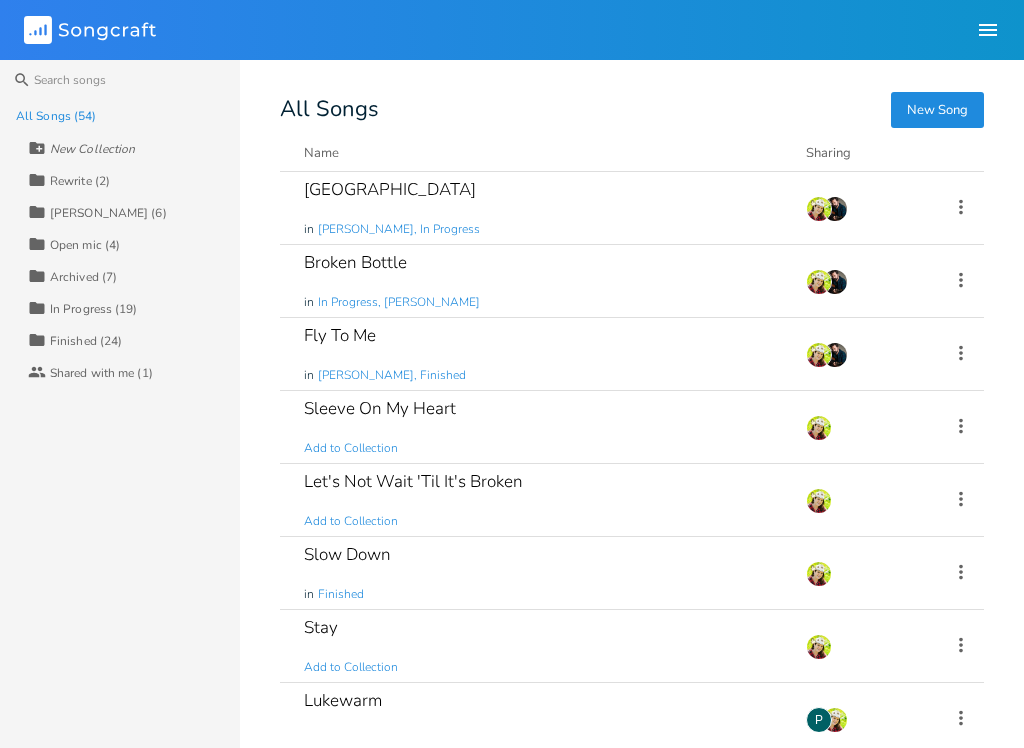 click on "[GEOGRAPHIC_DATA]" at bounding box center [390, 189] 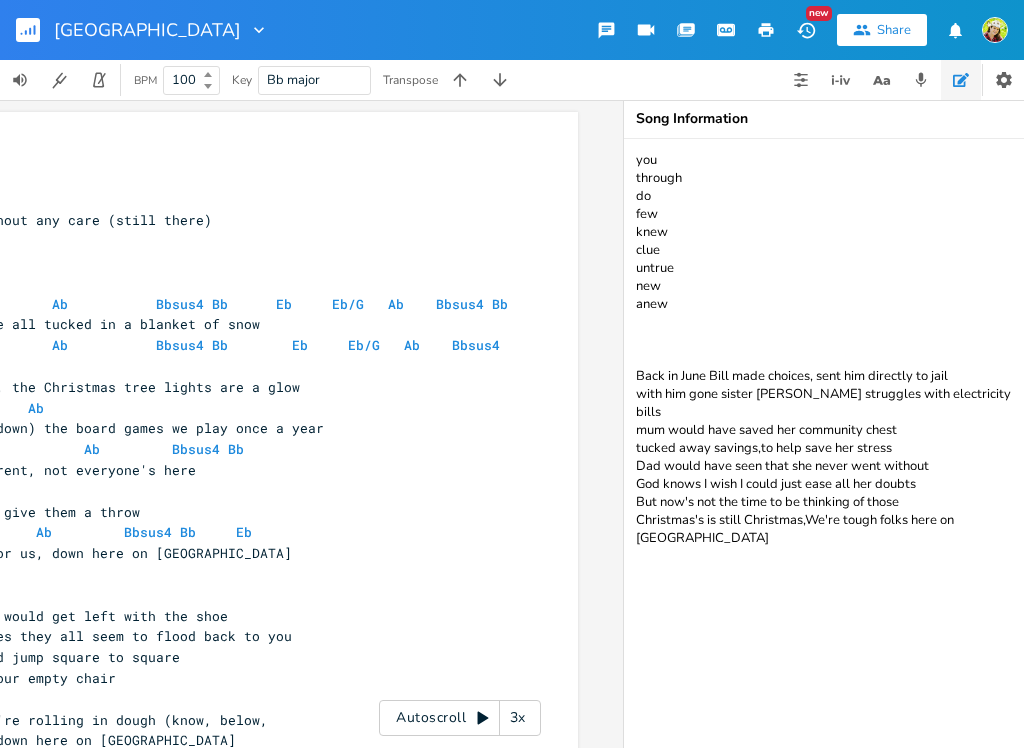 scroll, scrollTop: 0, scrollLeft: 297, axis: horizontal 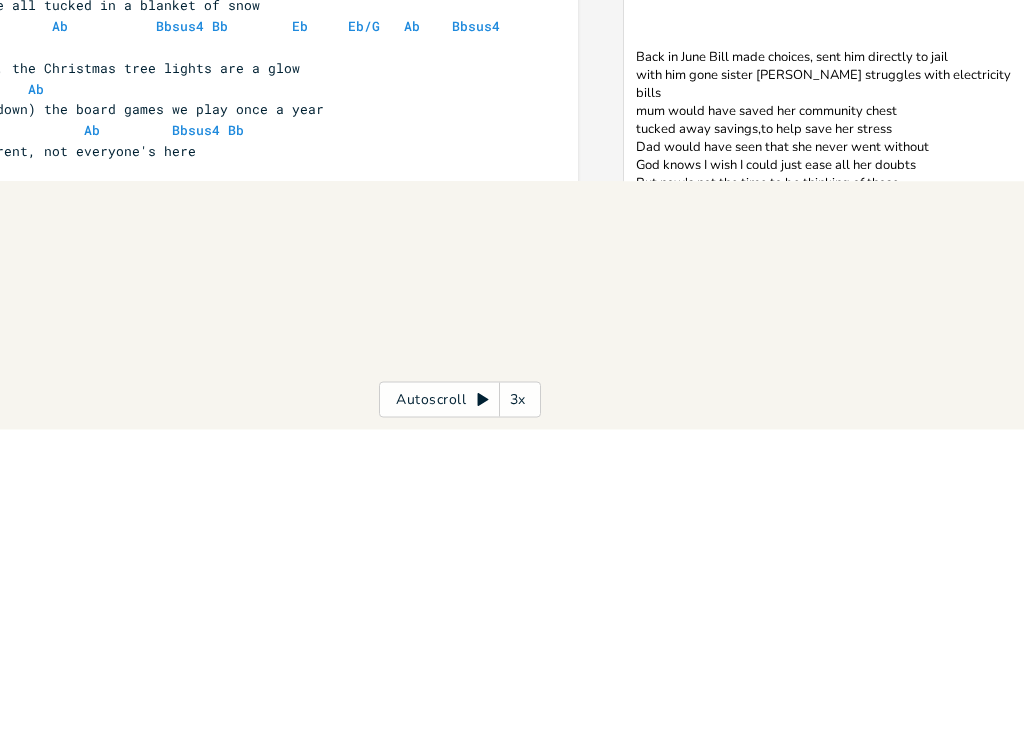 click on "you
through
do
few
knew
clue
untrue
new
anew
Back in June Bill made choices, sent him directly to jail
with him gone sister [PERSON_NAME] struggles with electricity bills
mum would have saved her community chest
tucked away savings,to help save her stress
Dad would have seen that she never went without
God knows I wish I could just ease all her doubts
But now's not the time to be thinking of those
Christmas's is still Christmas,We're tough folks here on [GEOGRAPHIC_DATA]" at bounding box center (824, 319) 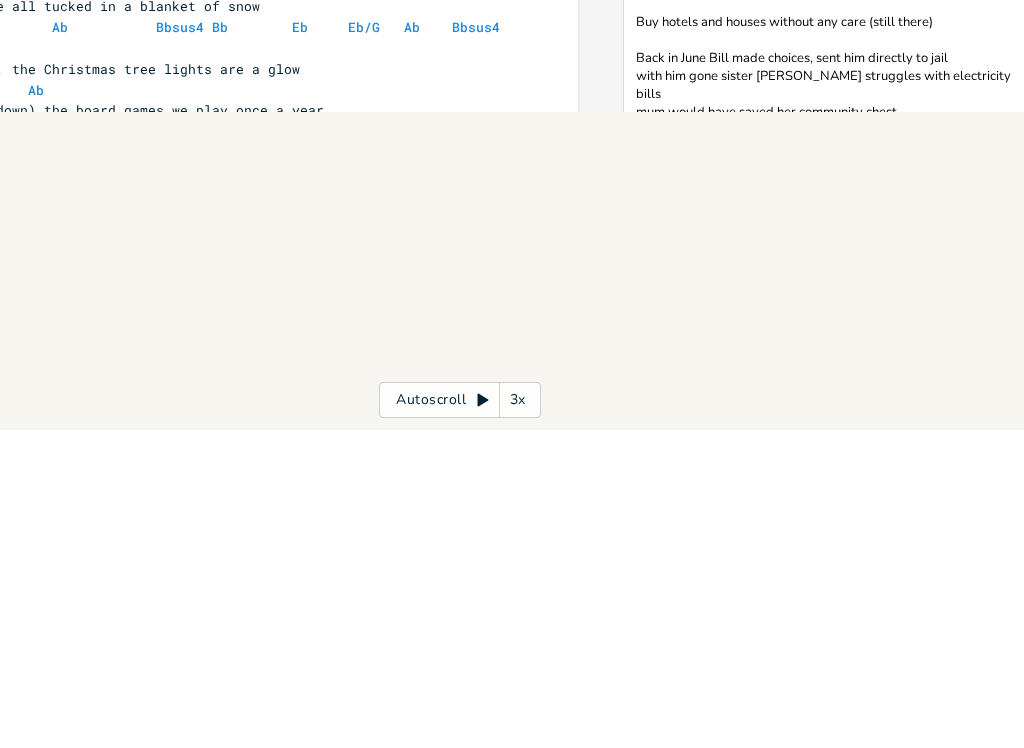 scroll, scrollTop: 0, scrollLeft: 0, axis: both 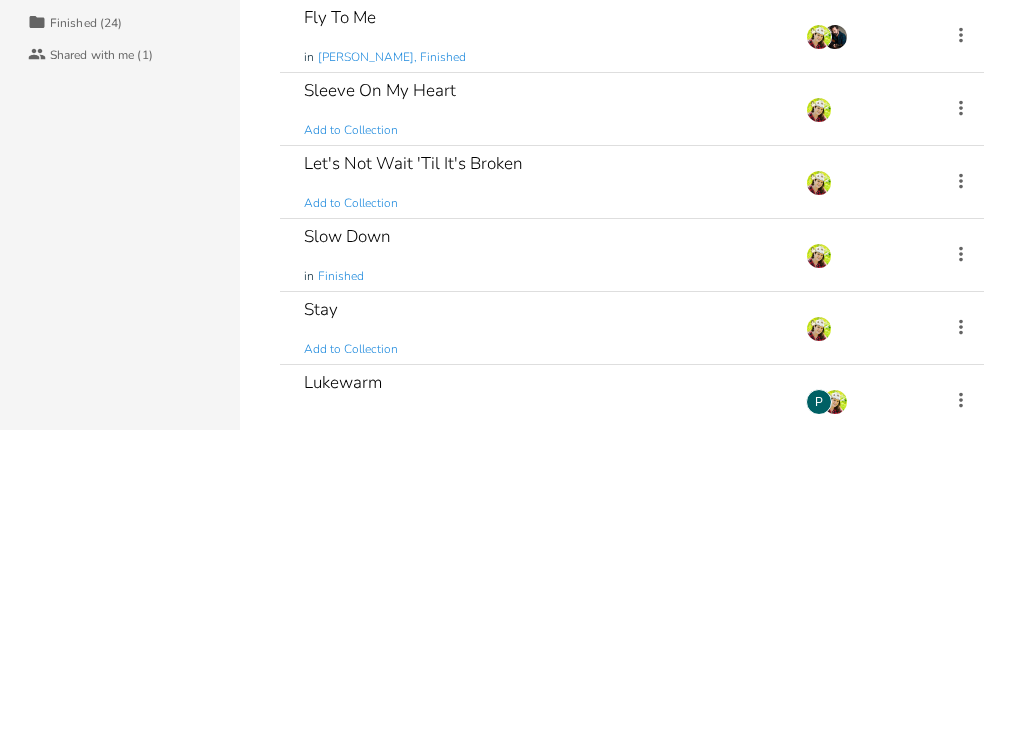 click on "Old Kent Road in In Progress, [PERSON_NAME]" at bounding box center [543, 208] 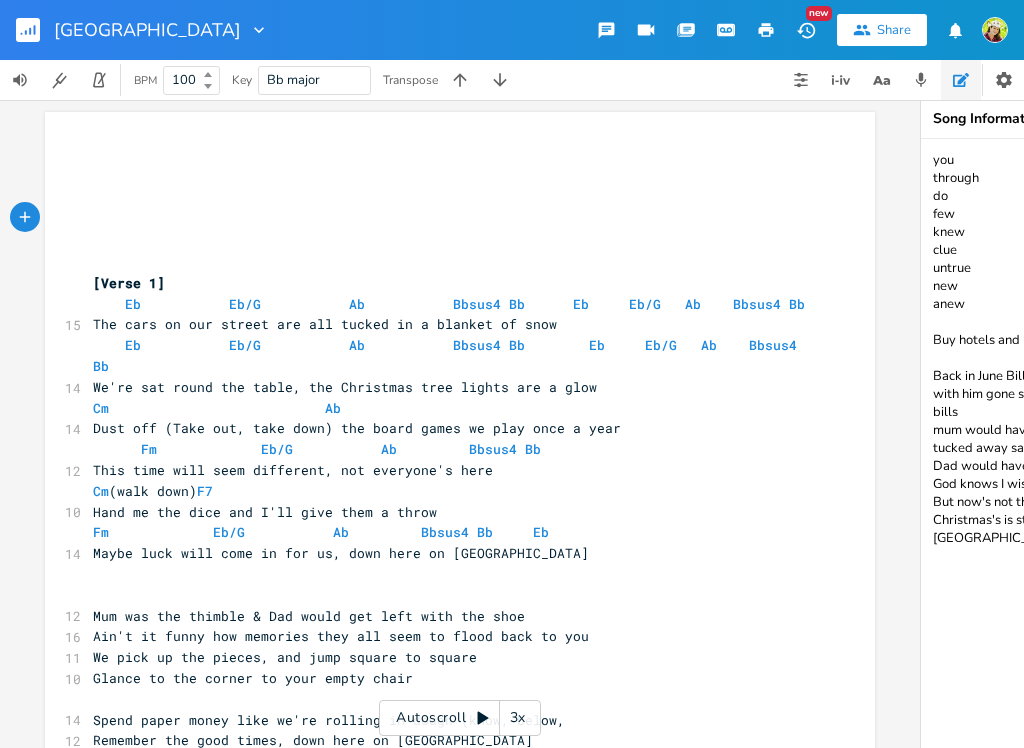 scroll, scrollTop: 34, scrollLeft: 0, axis: vertical 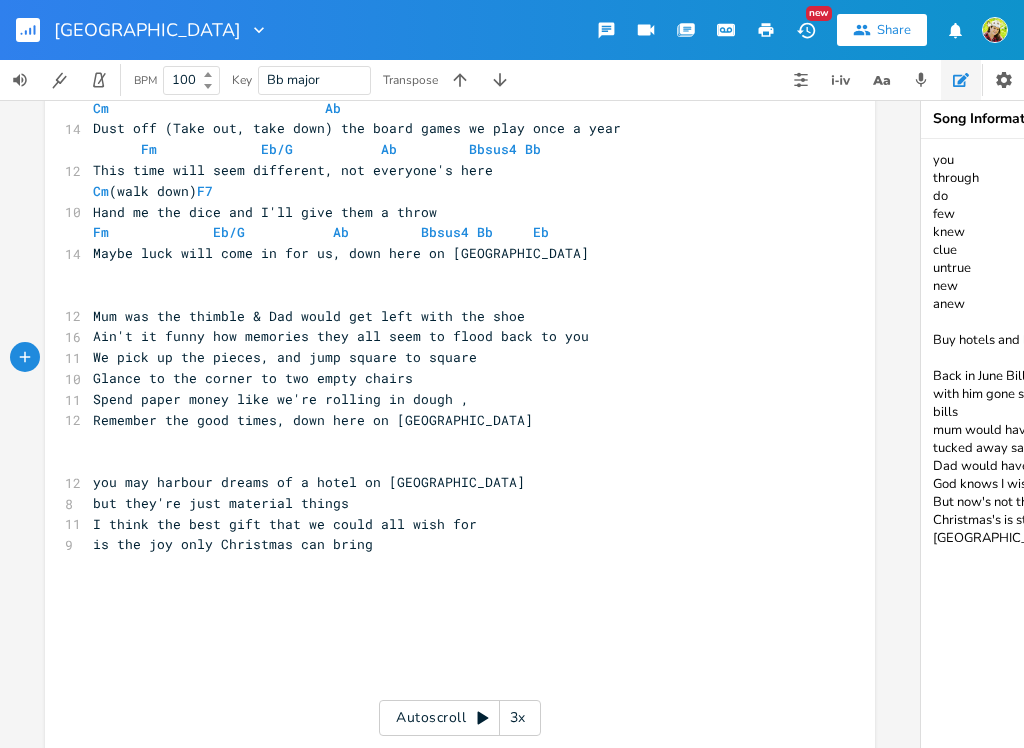 click on "you
through
do
few
knew
clue
untrue
new
anew
Buy hotels and houses without any care (still there)
Back in June Bill made choices, sent him directly to jail
with him gone sister [PERSON_NAME] struggles with electricity bills
mum would have saved her community chest
tucked away savings,to help save her stress
Dad would have seen that she never went without
God knows I wish I could just ease all her doubts
But now's not the time to be thinking of those
Christmas's is still Christmas,We're tough folks here on [GEOGRAPHIC_DATA]" at bounding box center [1121, 443] 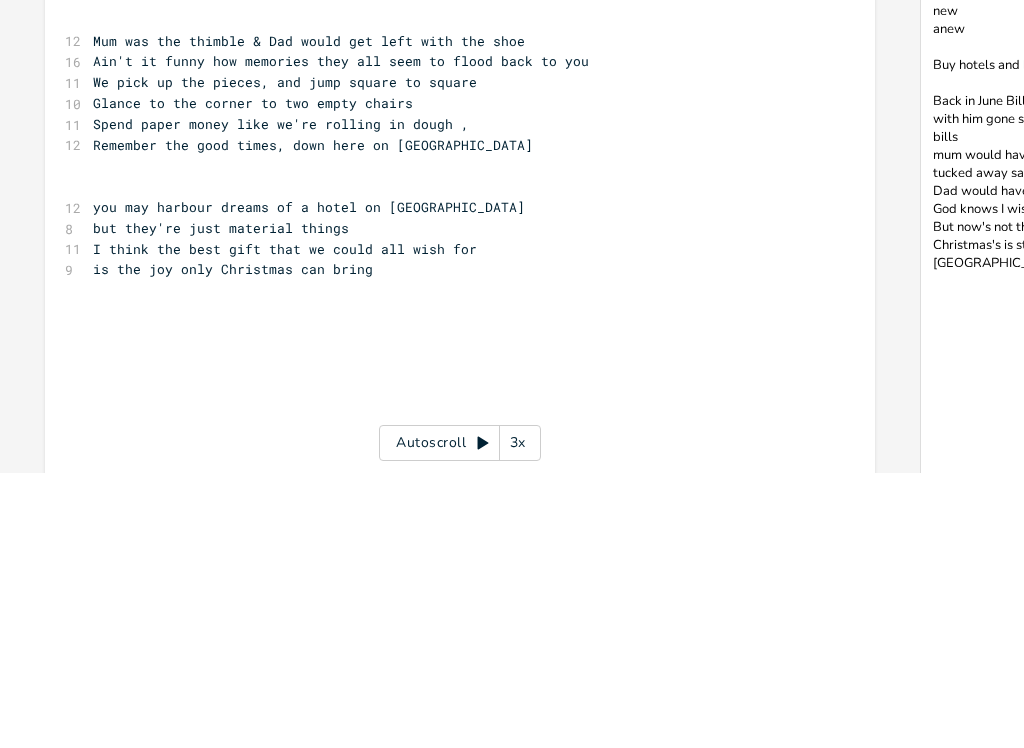 click on "you
through
do
few
knew
clue
untrue
new
anew
Buy hotels and houses without any care (still there)
Back in June Bill made choices, sent him directly to jail
with him gone sister [PERSON_NAME] struggles with electricity bills
mum would have saved her community chest
tucked away savings,to help save her stress
Dad would have seen that she never went without
God knows I wish I could just ease all her doubts
But now's not the time to be thinking of those
Christmas's is still Christmas,We're tough folks here on [GEOGRAPHIC_DATA]" at bounding box center [1121, 443] 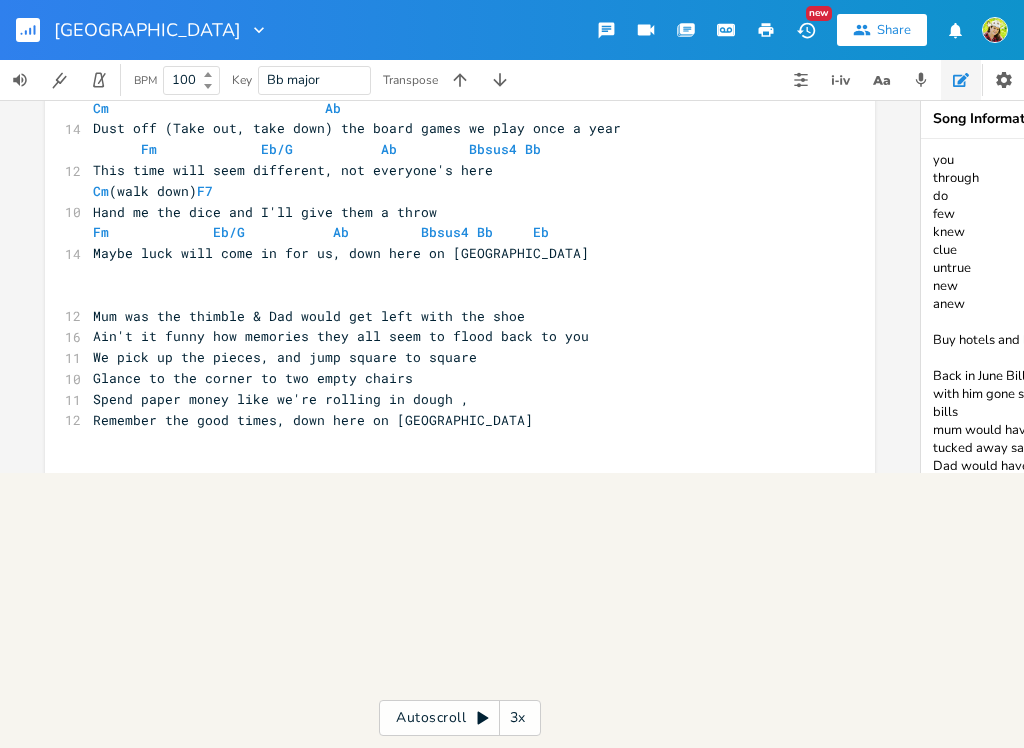 type on "you
through
do
few
knew
clue
untrue
new
anew
Buy hotels and houses without any care (still there)
Back in June Bill made choices, sent him directly to jail
with him gone sister [PERSON_NAME] struggles with electricity bills
mum would have saved her community chest
tucked away savings,to help save her stress
Dad would have seen that she never went without
God knows I wish I could just ease all her doubts
But now's not the time to be thinking of those
Christmas's is still Christmas,We're tough folks here on [GEOGRAPHIC_DATA]
(know, below" 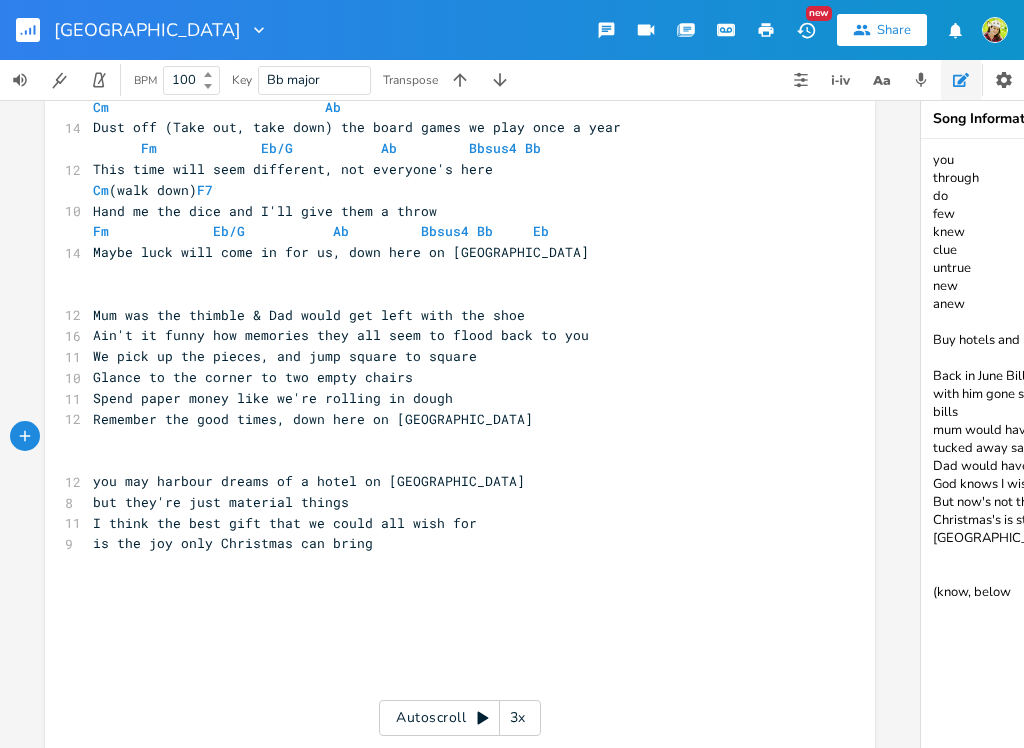 scroll, scrollTop: 300, scrollLeft: 0, axis: vertical 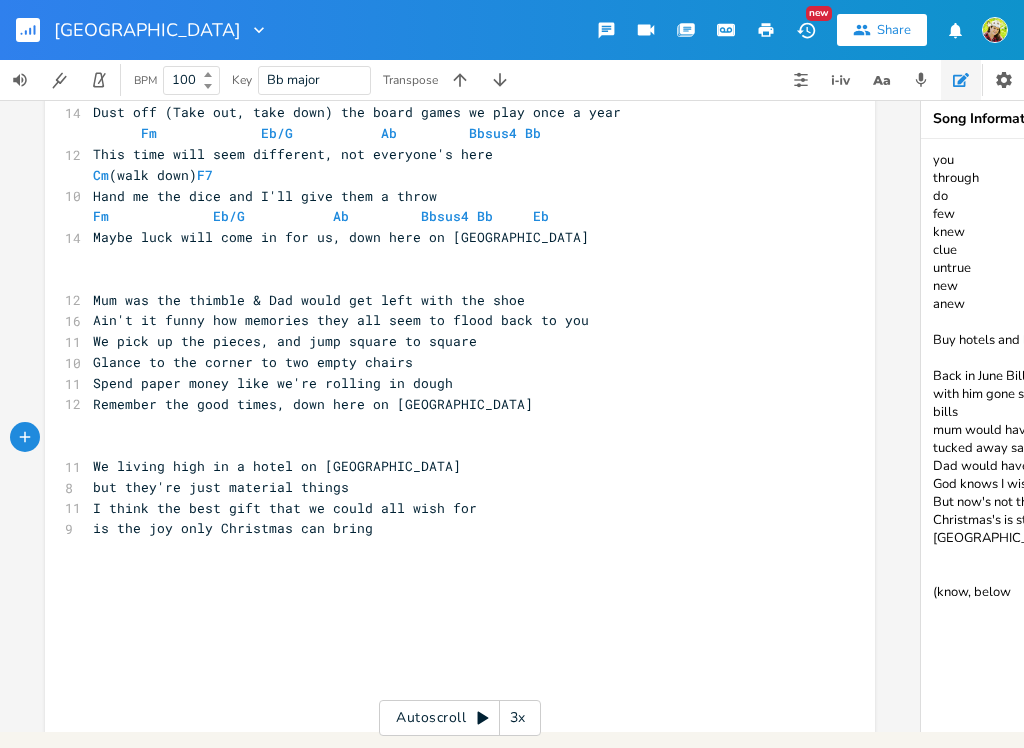 click 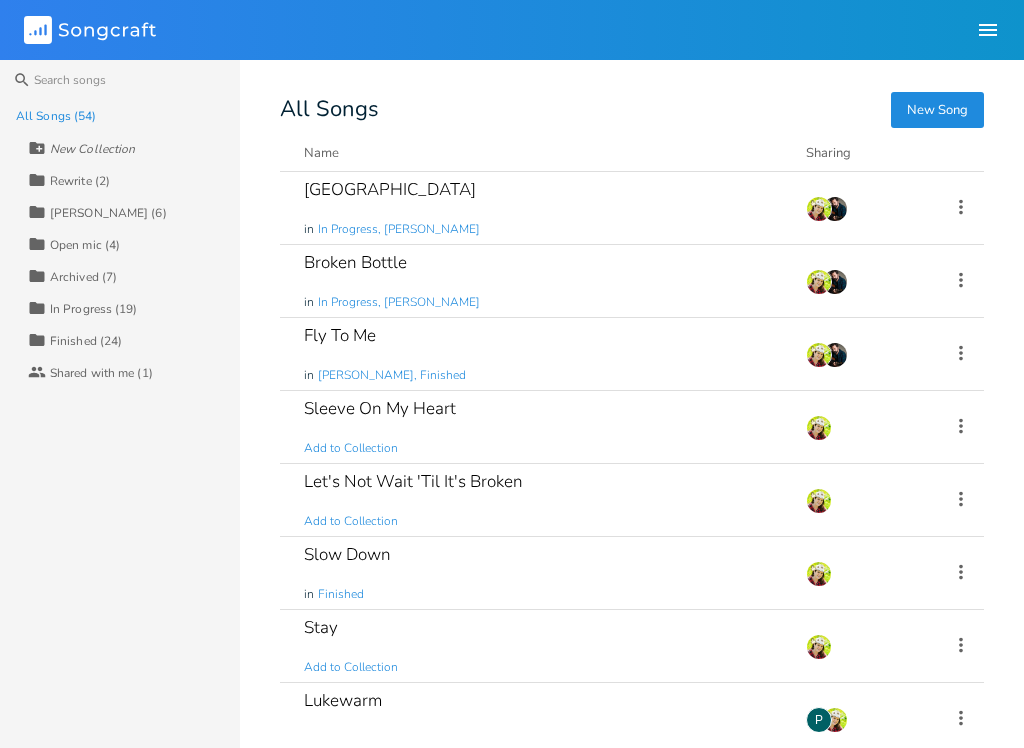 click on "[GEOGRAPHIC_DATA]" at bounding box center [390, 189] 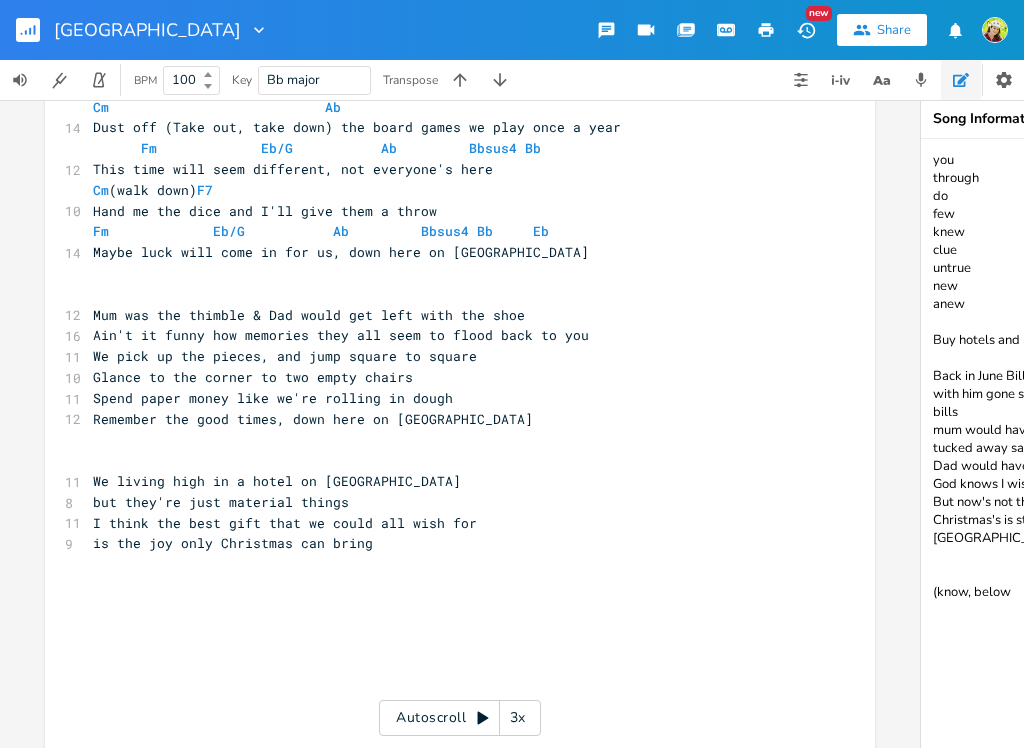scroll, scrollTop: 300, scrollLeft: 0, axis: vertical 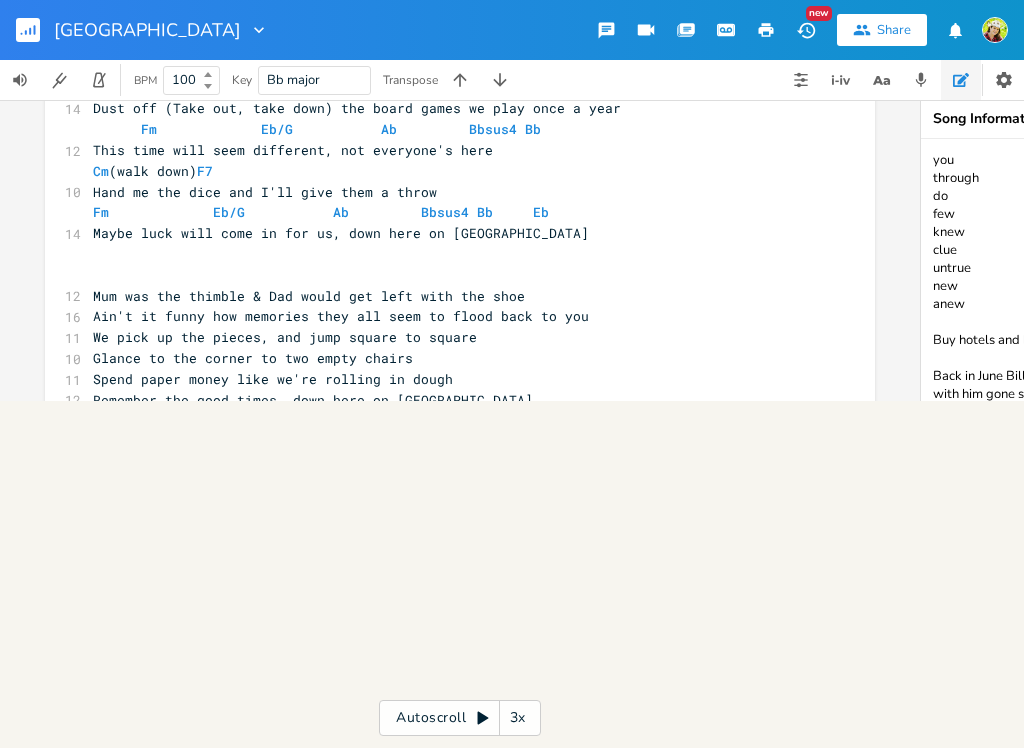 click at bounding box center [36, 30] 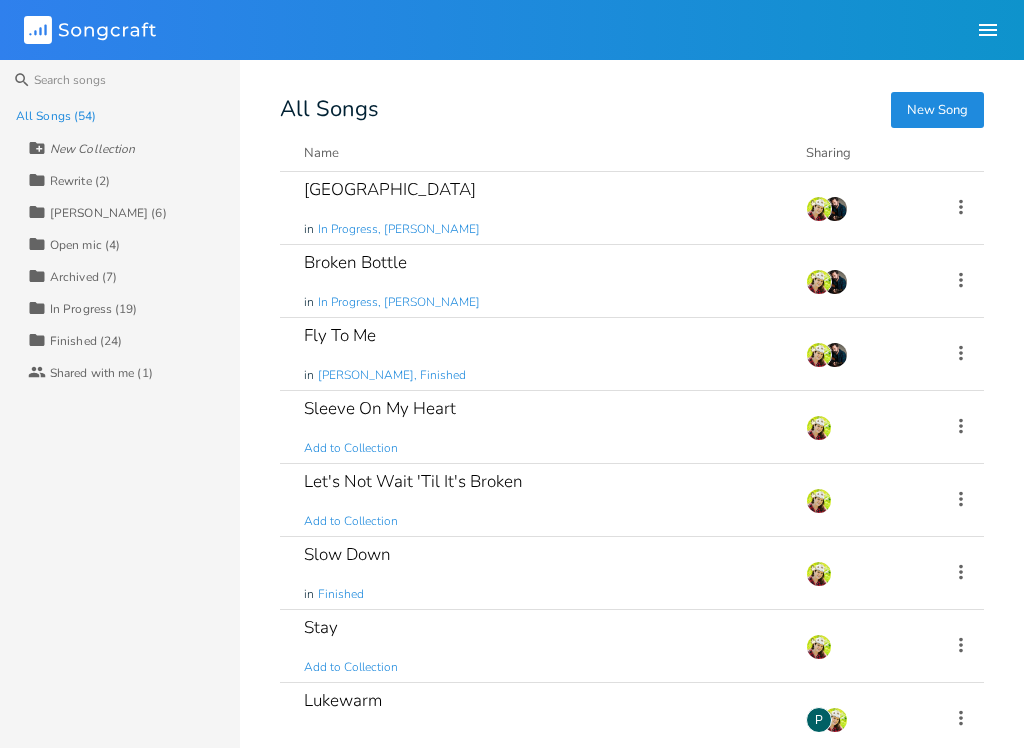 click on "[GEOGRAPHIC_DATA]" at bounding box center (390, 189) 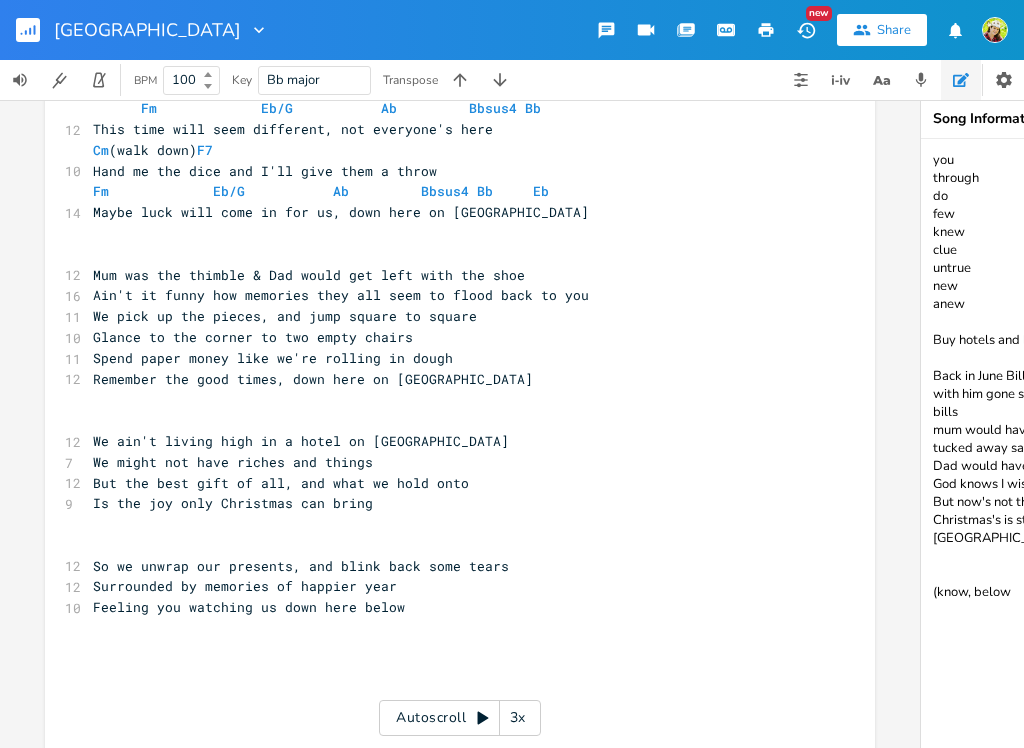 scroll, scrollTop: 340, scrollLeft: 0, axis: vertical 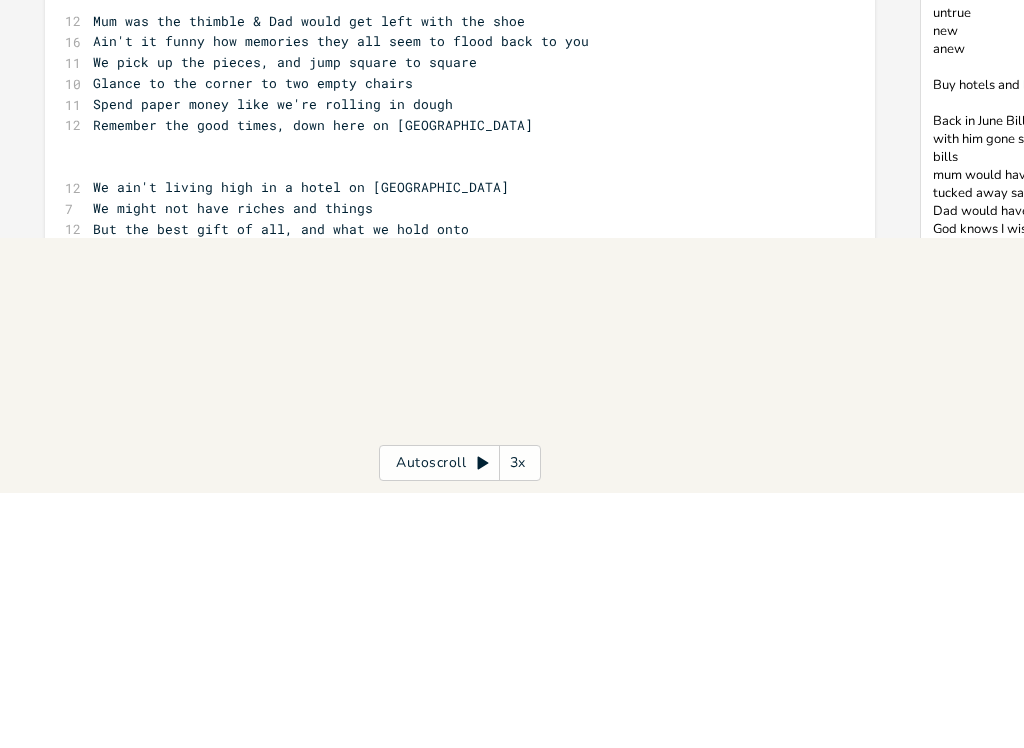 click on "xxxxxxxxxx ​ ​ ​ ​ ​ ​ [Verse 1]      Eb             Eb/G             Ab             Bbsus4   Bb        Eb       Eb/G     Ab      Bbsus4   Bb 15 The cars on our street are all tucked in a blanket of [PERSON_NAME]             Eb/G             Ab             Bbsus4   Bb          Eb       Eb/G     Ab      Bbsus4   Bb 14 We're sat round the table, the Christmas tree lights are a glow Cm                             Ab   14 Dust off (Take out, take down) the board games we play once a year        Fm               Eb/G             Ab           Bbsus4   Bb   12 This time will seem different, not everyone's here Cm            (walk down)               F7 10 Hand me the dice and I'll give them a throw Fm               Eb/G             Ab           Bbsus4   Bb       Eb 14 Maybe luck will come in for us, down here on [GEOGRAPHIC_DATA] ​ ​ 12 Mum was the thimble & Dad would get left with the shoe 16 11" at bounding box center (460, 296) 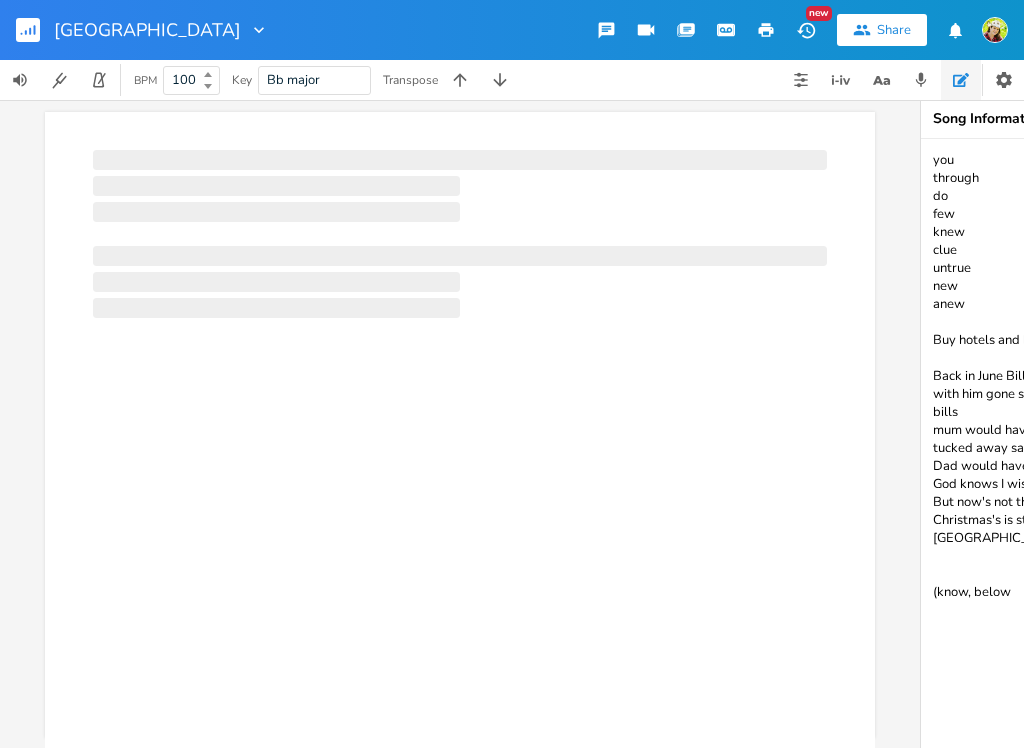 scroll, scrollTop: 0, scrollLeft: 0, axis: both 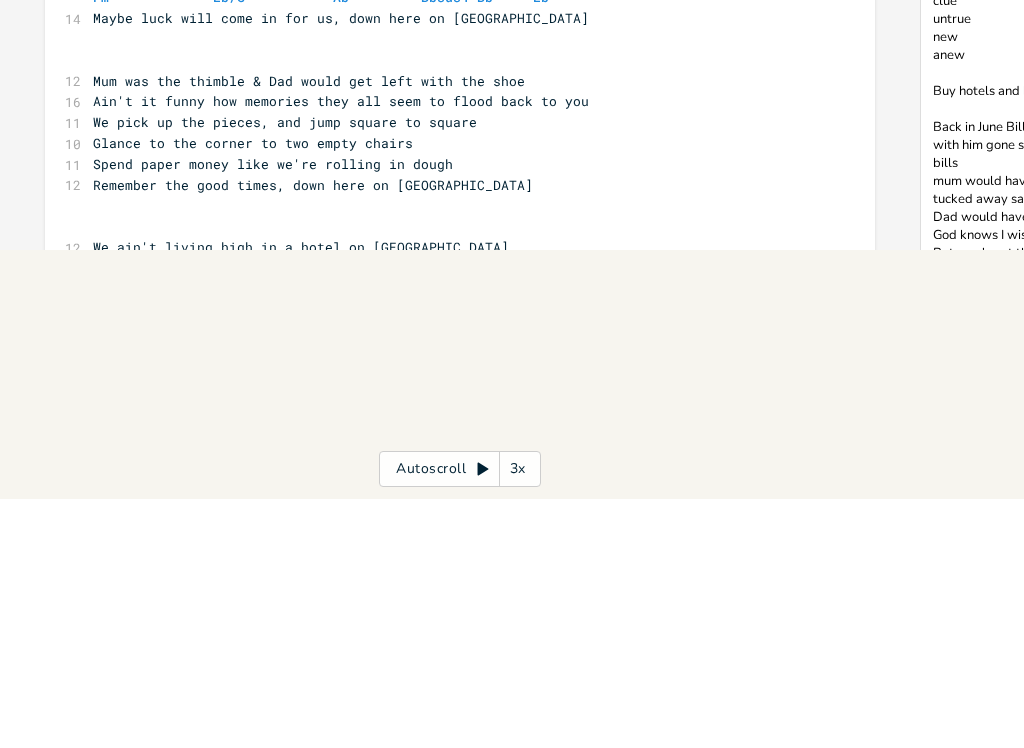 click on "xxxxxxxxxx ​ ​ ​ ​ ​ ​ [Verse 1]      Eb             Eb/G             Ab             Bbsus4   Bb        Eb       Eb/G     Ab      Bbsus4   Bb 15 The cars on our street are all tucked in a blanket of [PERSON_NAME]             Eb/G             Ab             Bbsus4   Bb          Eb       Eb/G     Ab      Bbsus4   Bb 14 We're sat round the table, the Christmas tree lights are a glow Cm                             Ab   14 Dust off (Take out, take down) the board games we play once a year        Fm               Eb/G             Ab           Bbsus4   Bb   12 This time will seem different, not everyone's here Cm            (walk down)               F7 10 Hand me the dice and I'll give them a throw Fm               Eb/G             Ab           Bbsus4   Bb       Eb 14 Maybe luck will come in for us, down here on [GEOGRAPHIC_DATA] ​ ​ 12 Mum was the thimble & Dad would get left with the shoe 16 11" at bounding box center (460, 299) 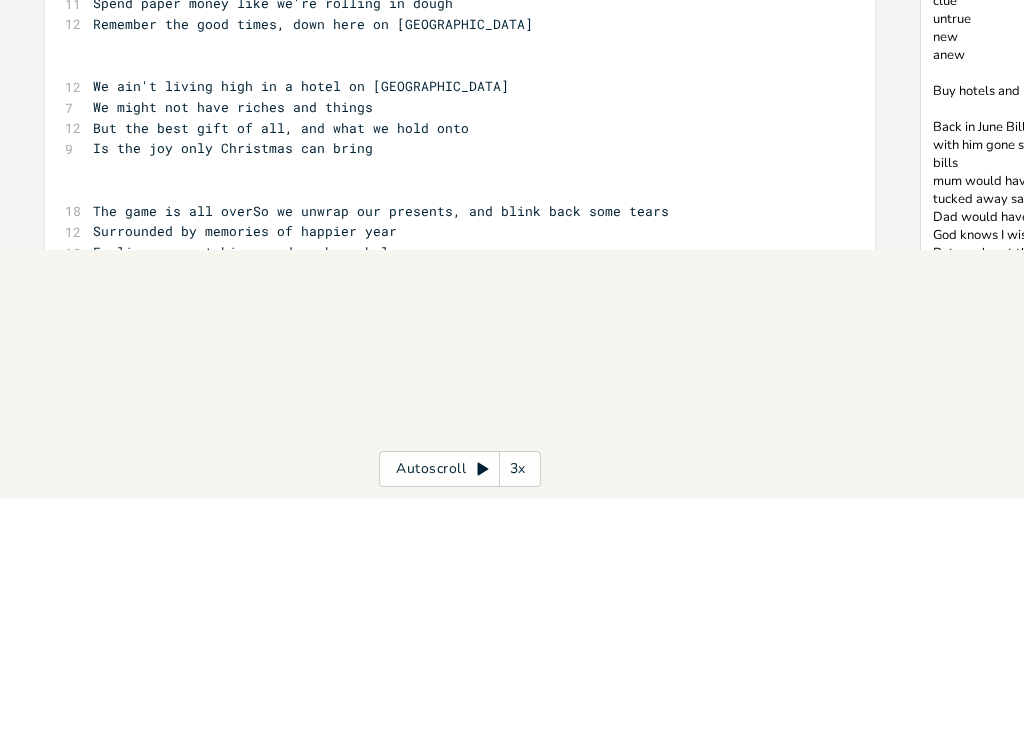 scroll, scrollTop: 442, scrollLeft: 0, axis: vertical 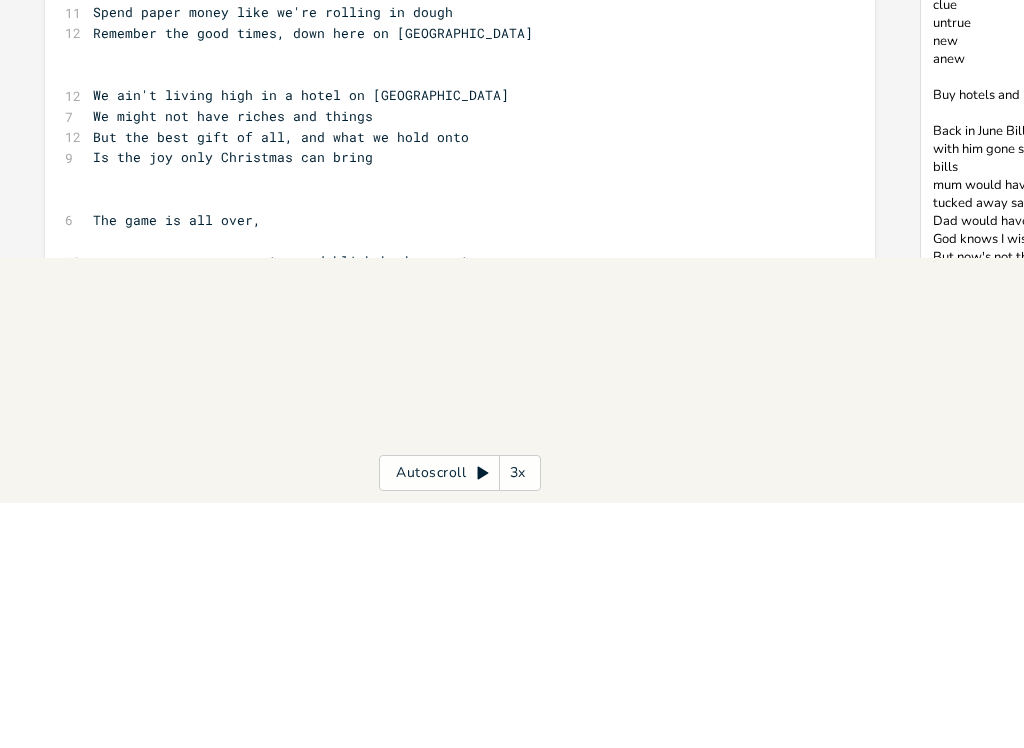 click on "12" at bounding box center (65, 507) 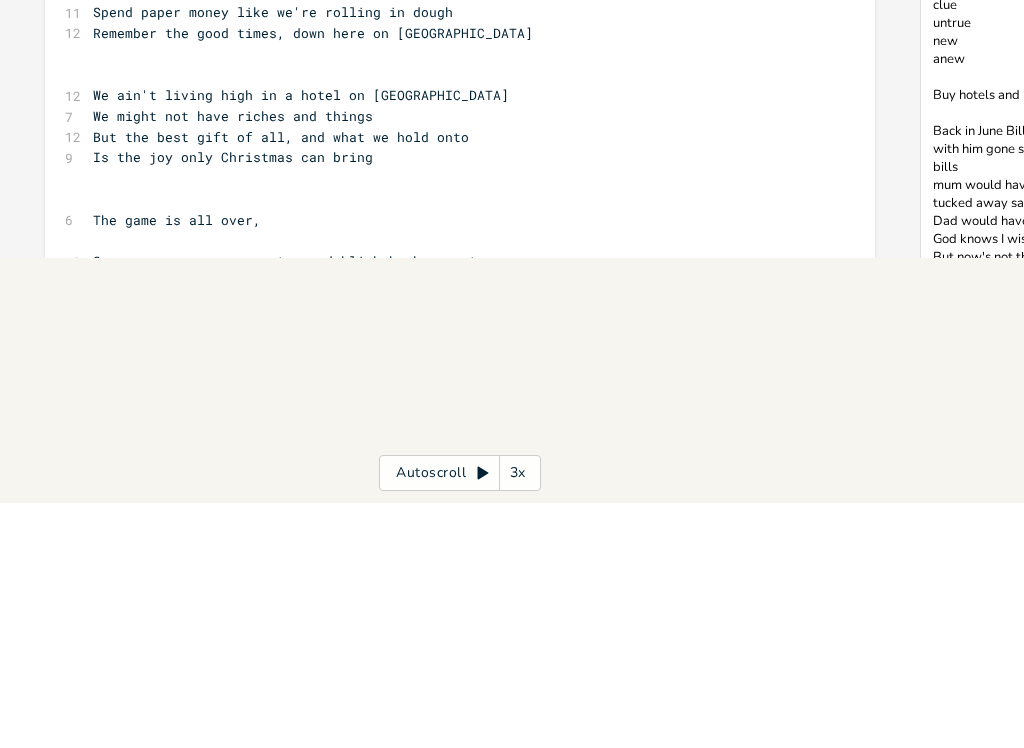 click on "​" at bounding box center (450, 485) 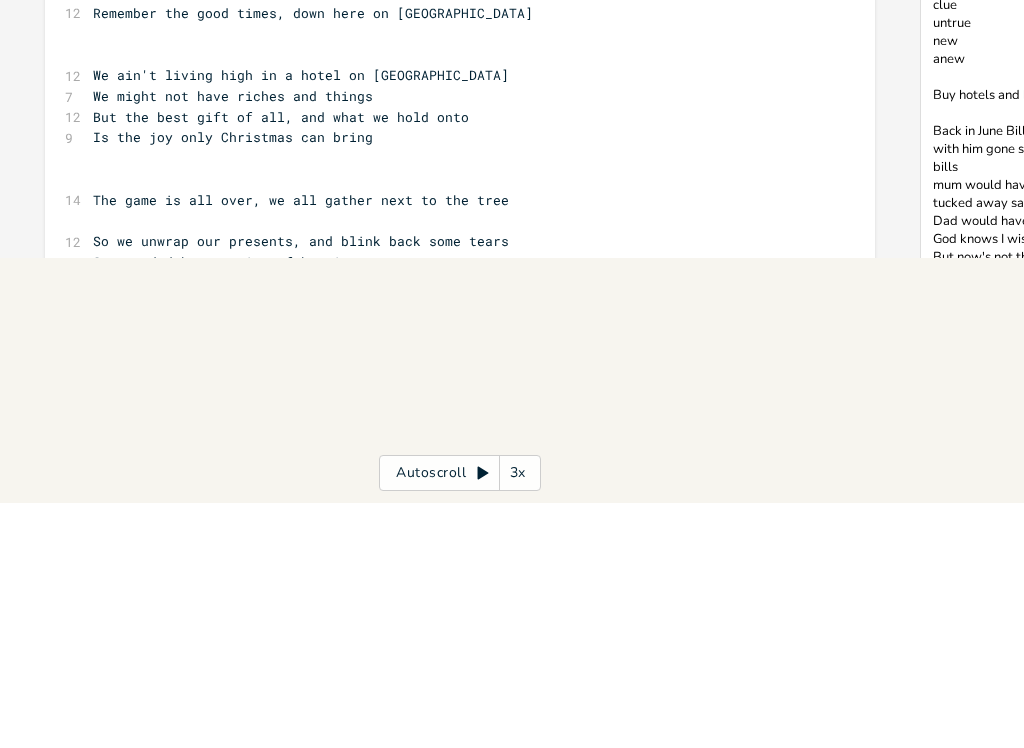 scroll, scrollTop: 465, scrollLeft: 0, axis: vertical 